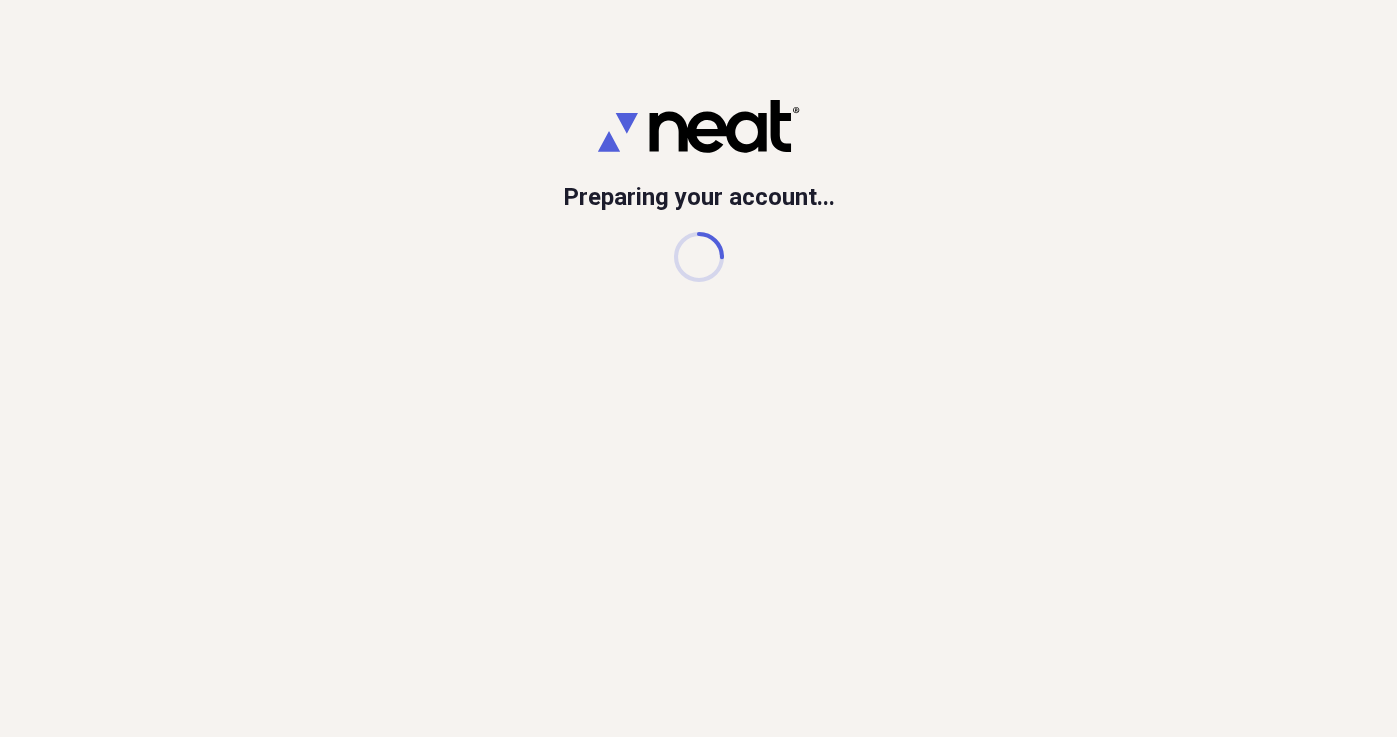 scroll, scrollTop: 0, scrollLeft: 0, axis: both 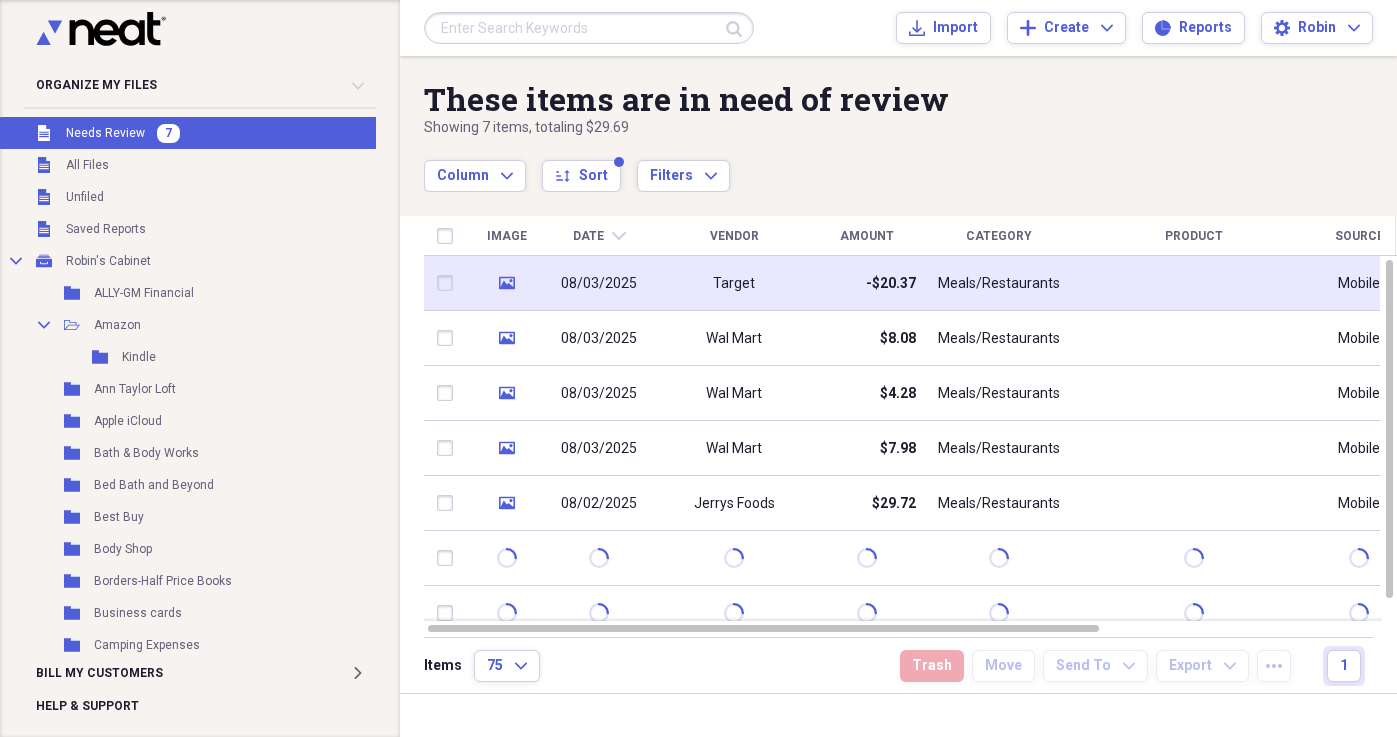 click on "08/03/2025" at bounding box center [599, 284] 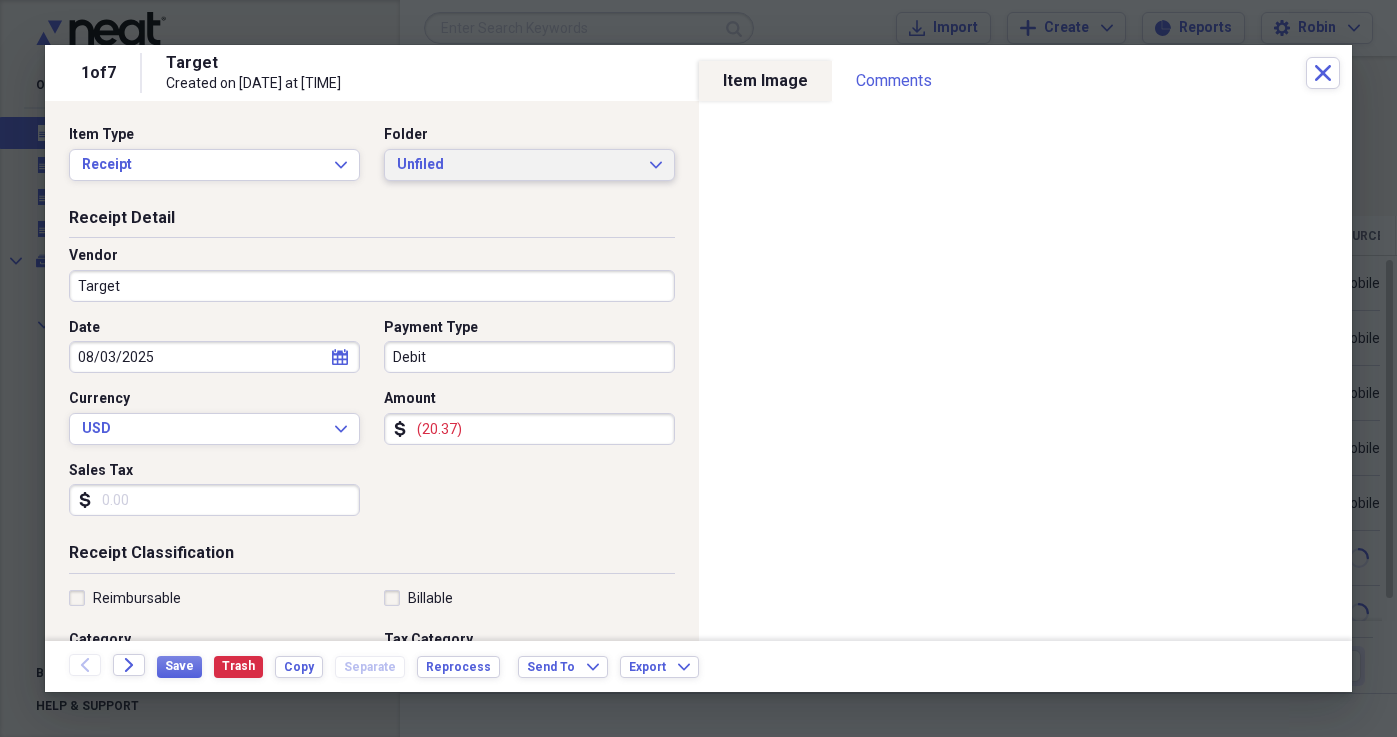 click on "Unfiled" at bounding box center (517, 165) 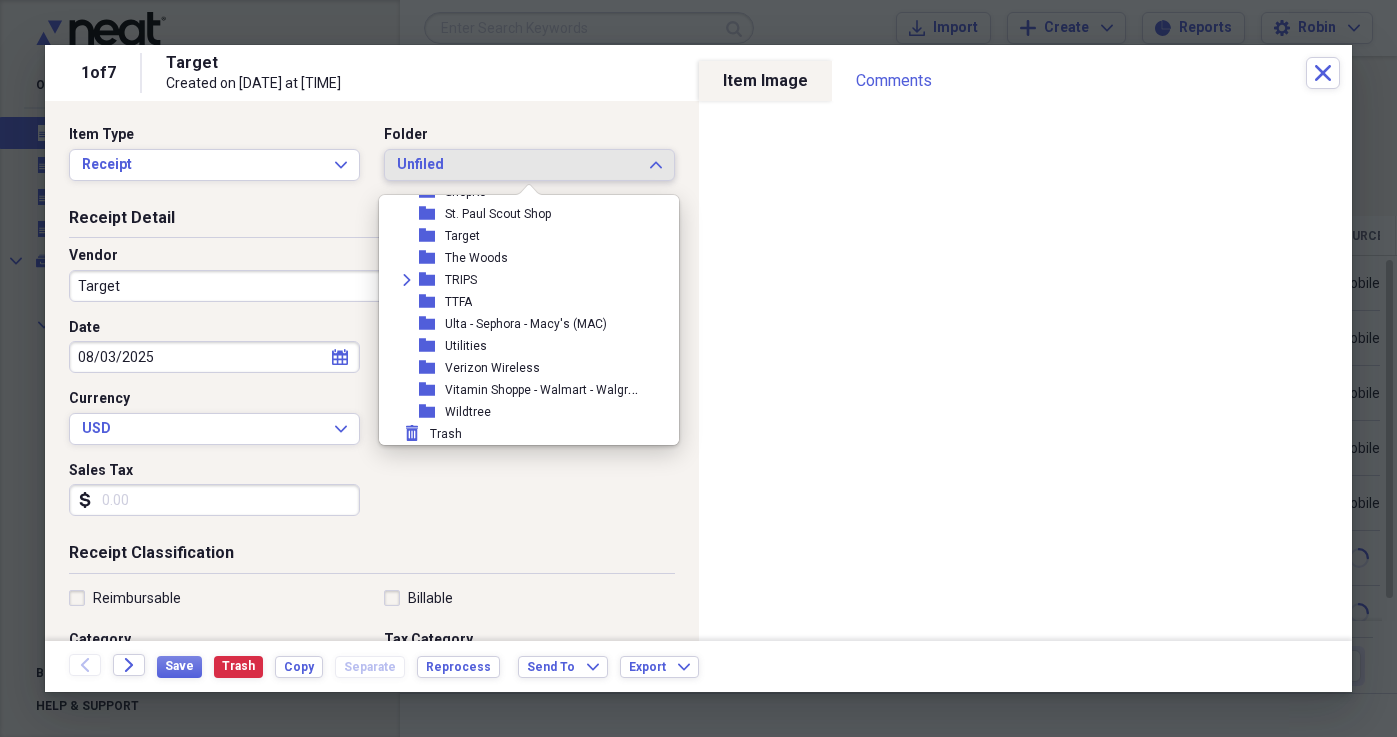 scroll, scrollTop: 1789, scrollLeft: 0, axis: vertical 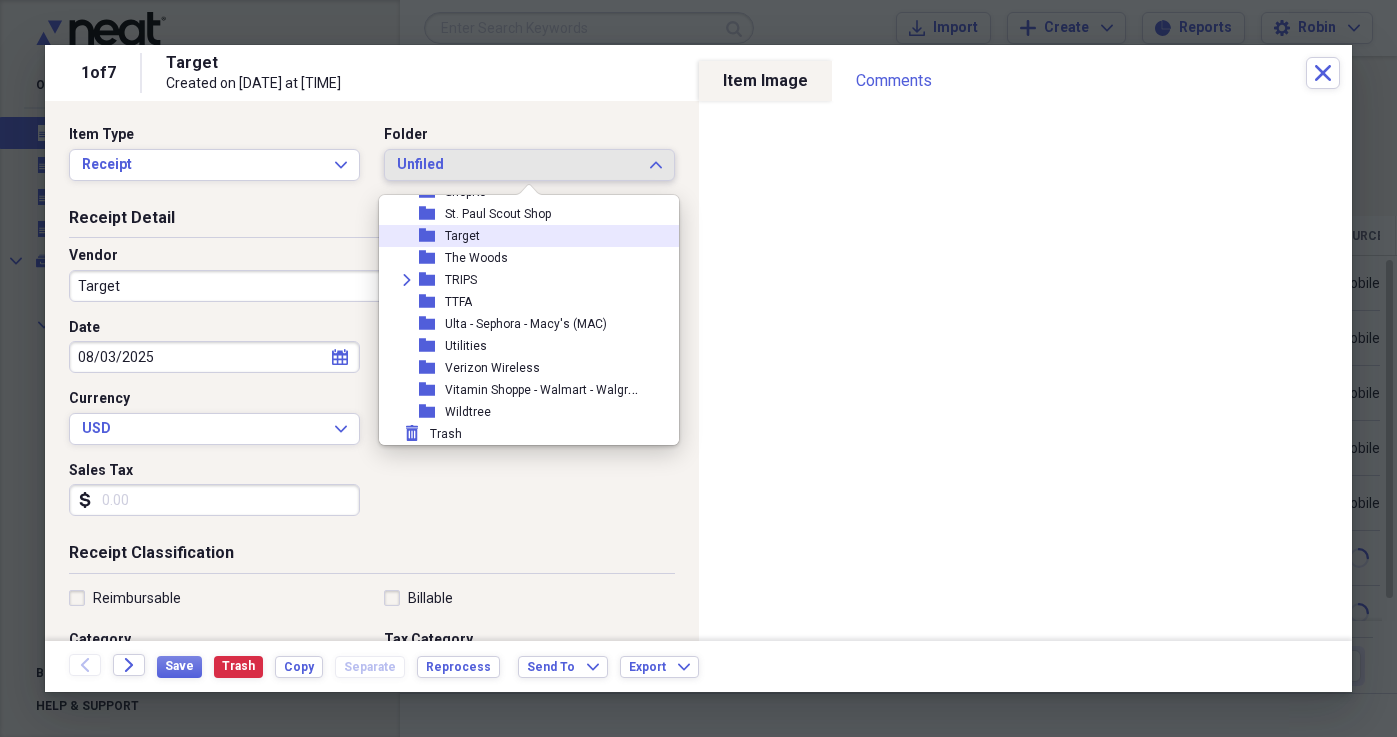 click on "Target" at bounding box center [462, 236] 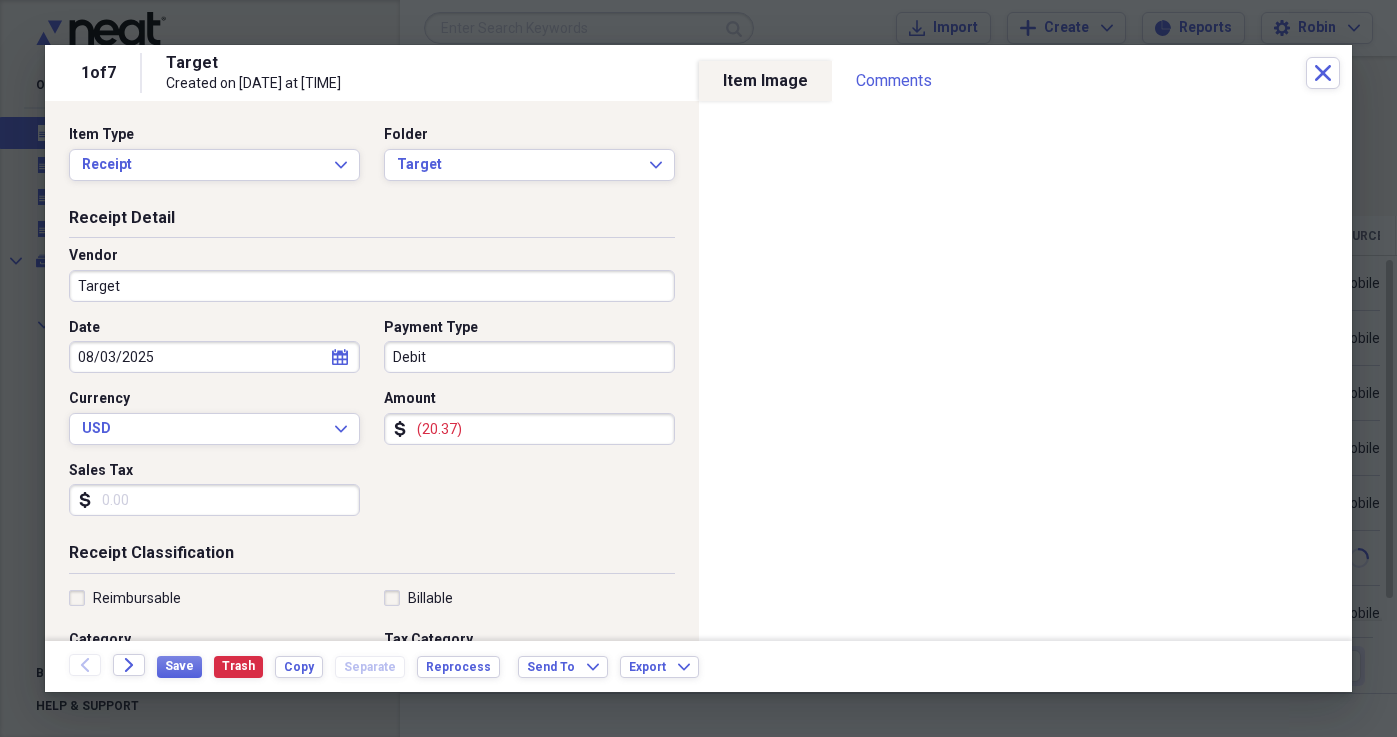 click on "Sales Tax" at bounding box center (214, 500) 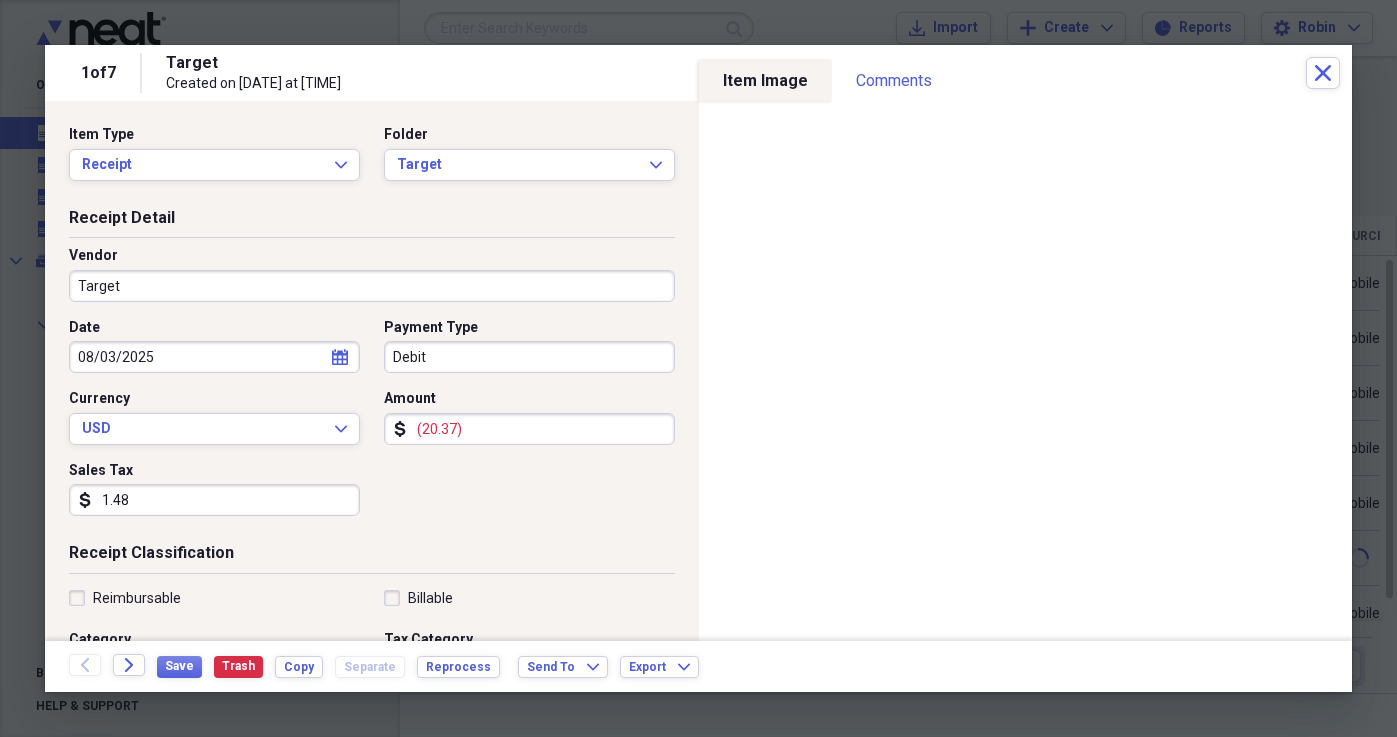 click on "1.48" at bounding box center (214, 500) 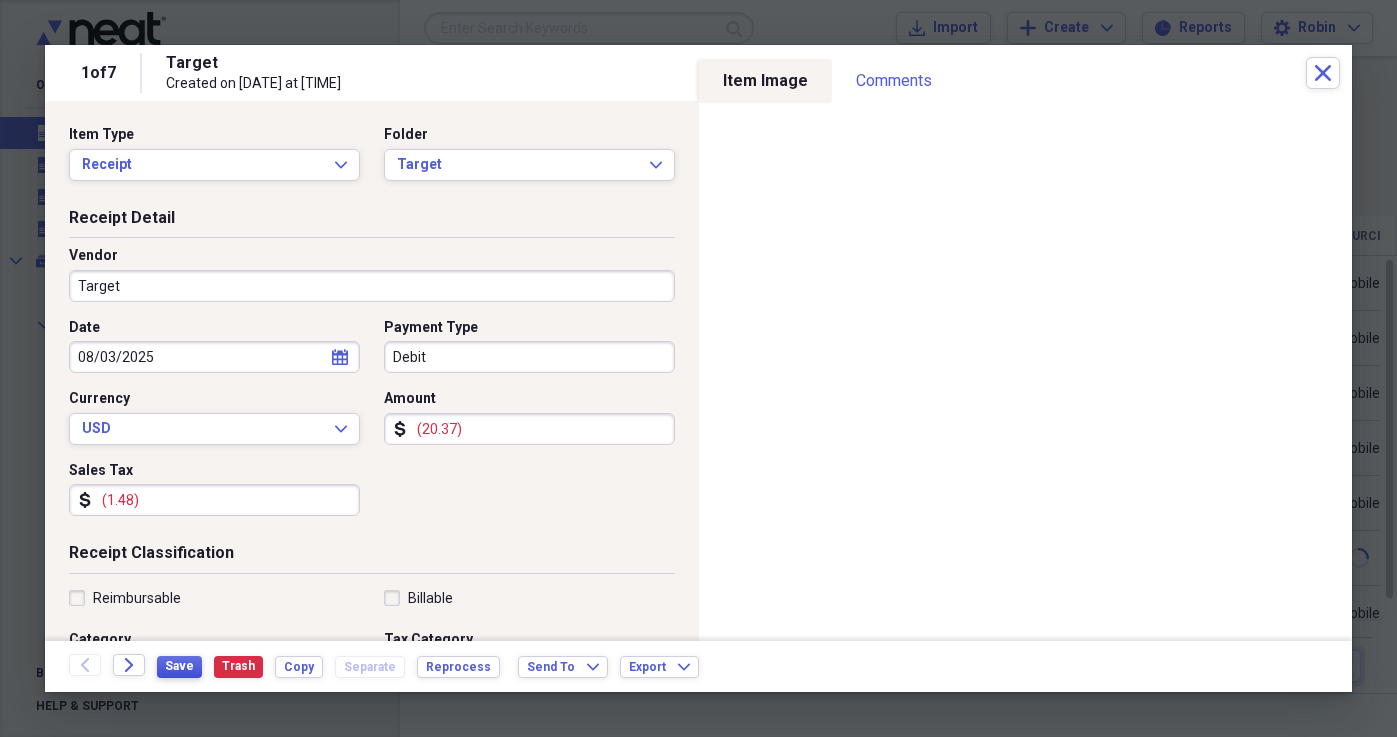 click on "Save" at bounding box center [179, 666] 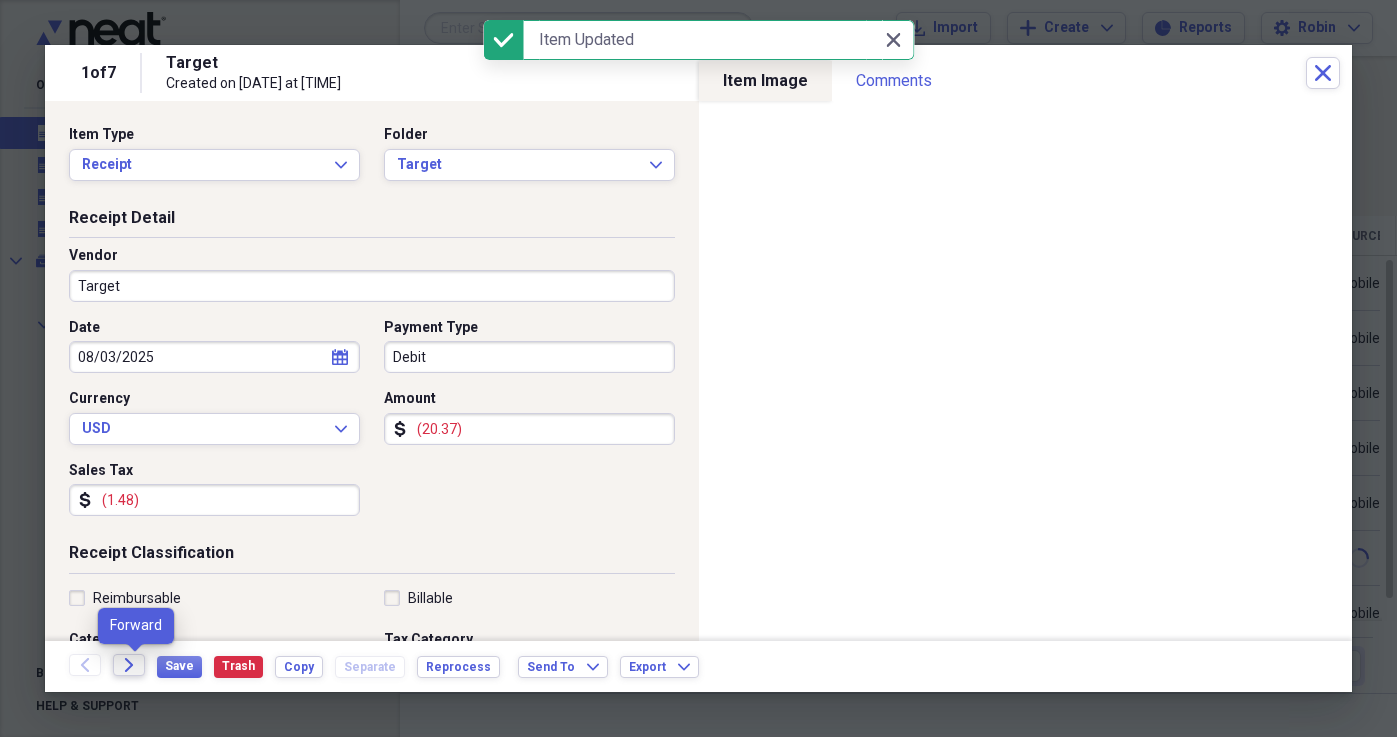 click on "Forward" 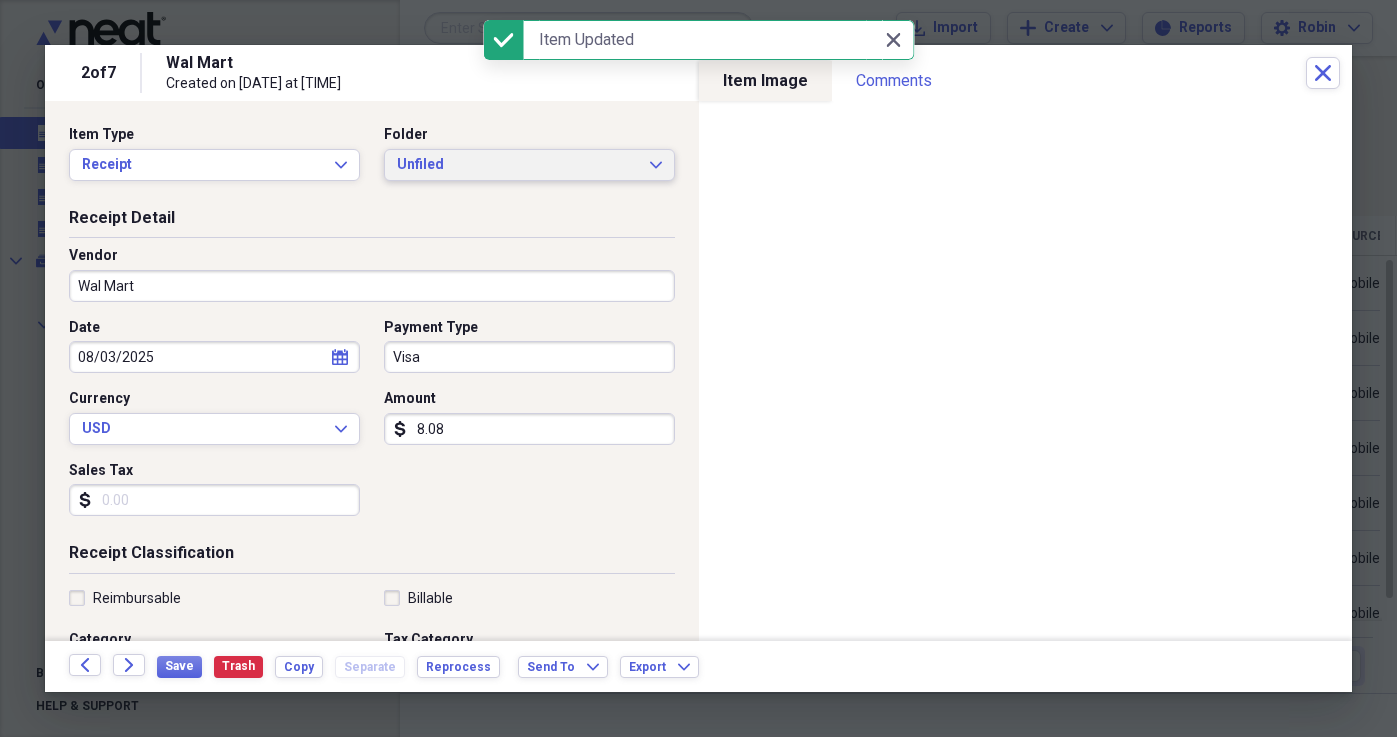 click on "Unfiled" at bounding box center (517, 165) 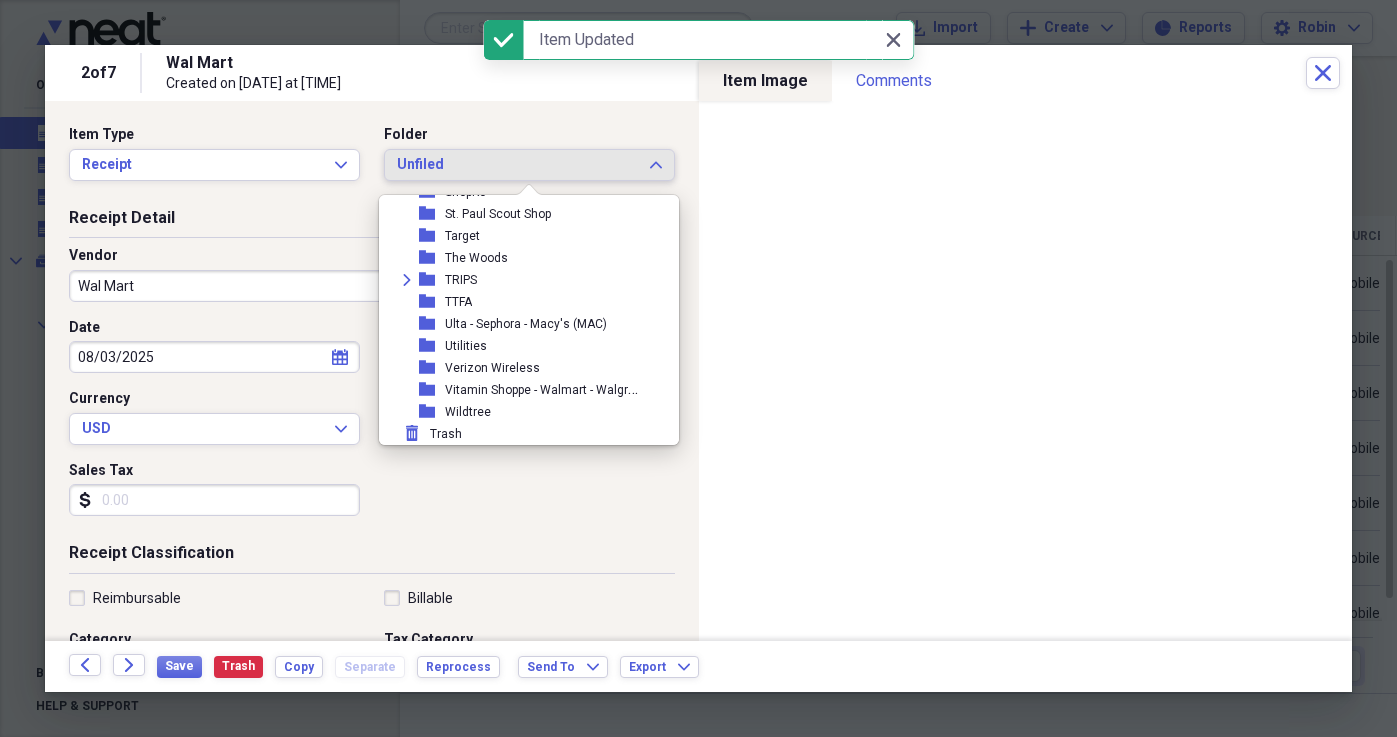 scroll, scrollTop: 1789, scrollLeft: 0, axis: vertical 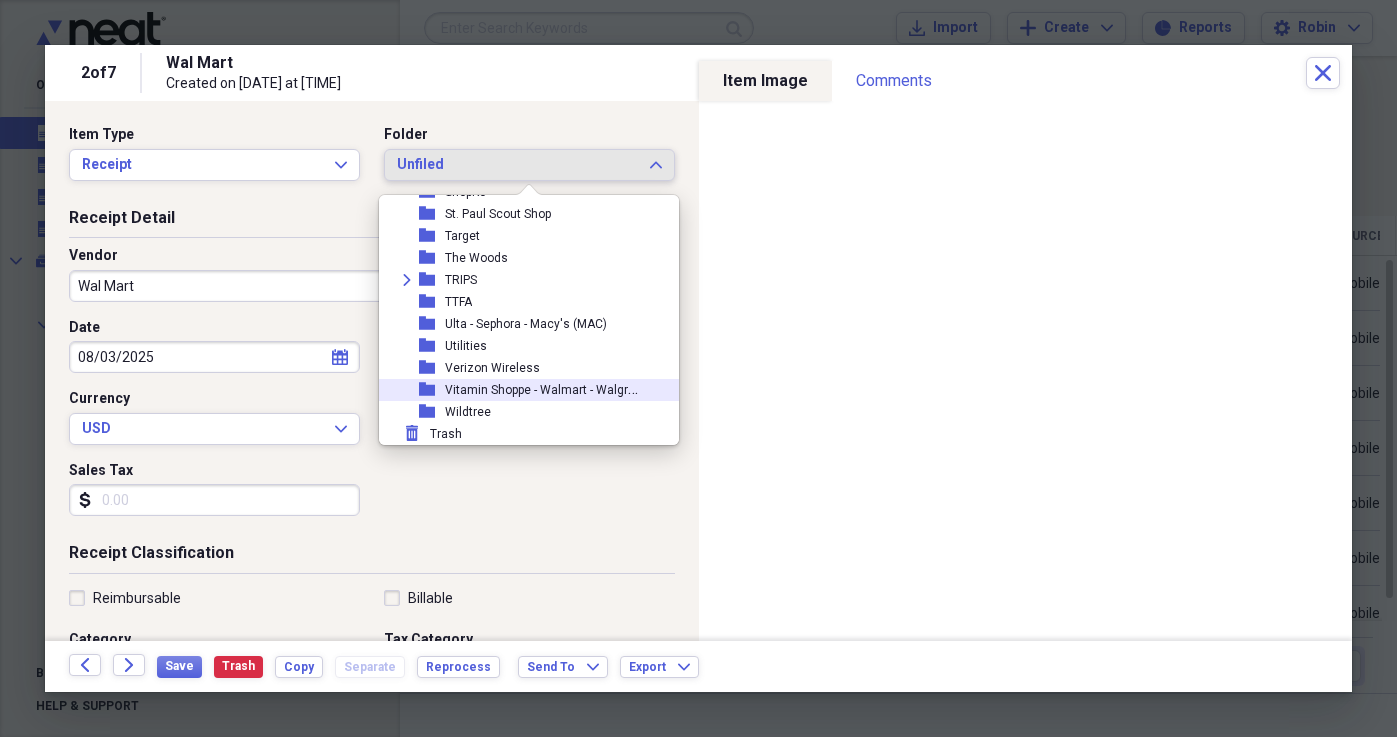 click on "Vitamin Shoppe - Walmart - Walgreens" at bounding box center [550, 388] 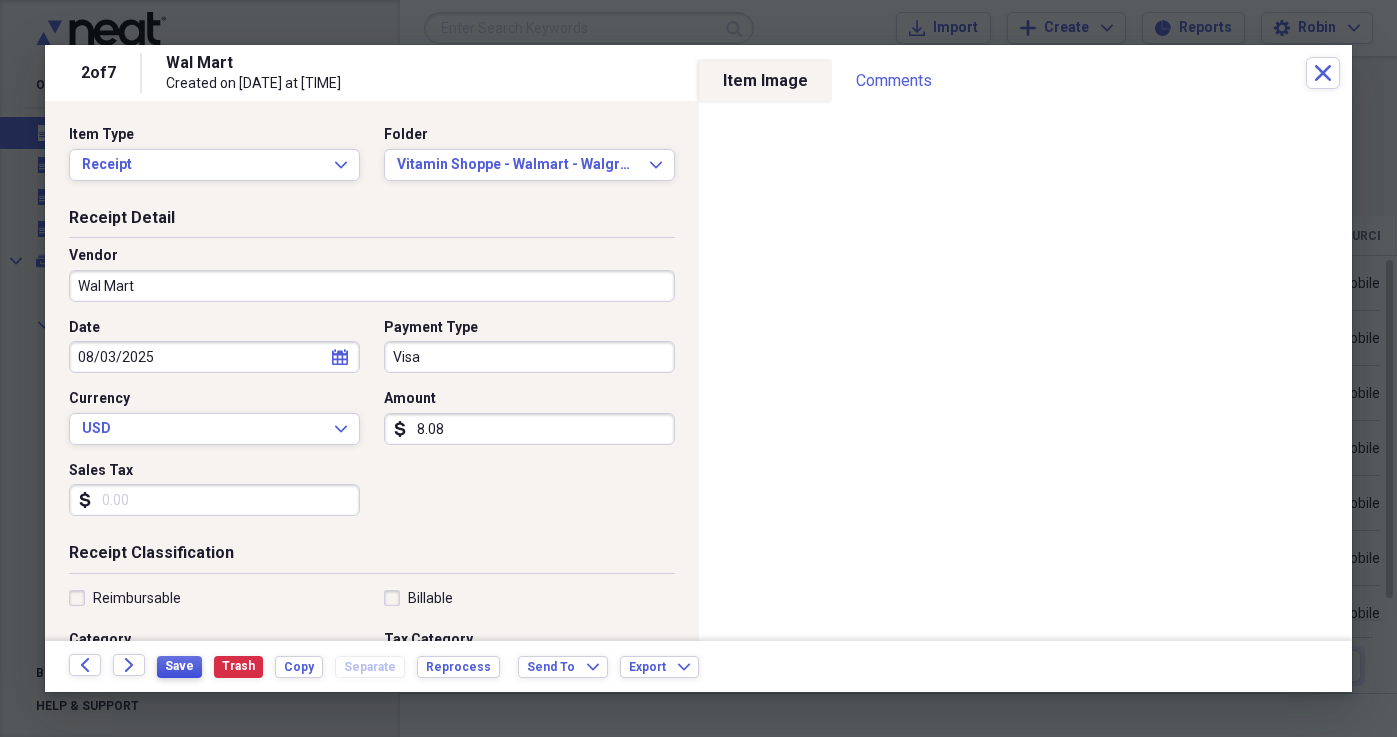 click on "Save" at bounding box center (179, 666) 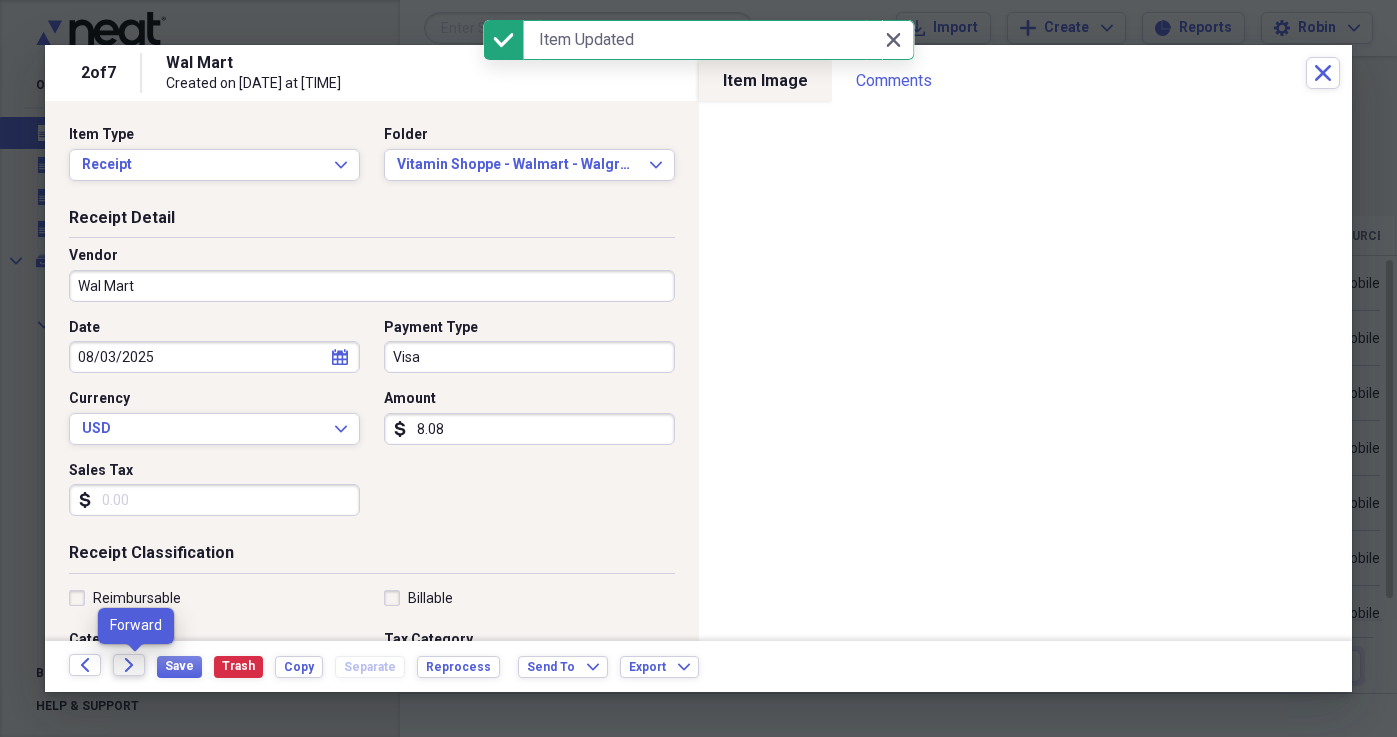 click on "Forward" 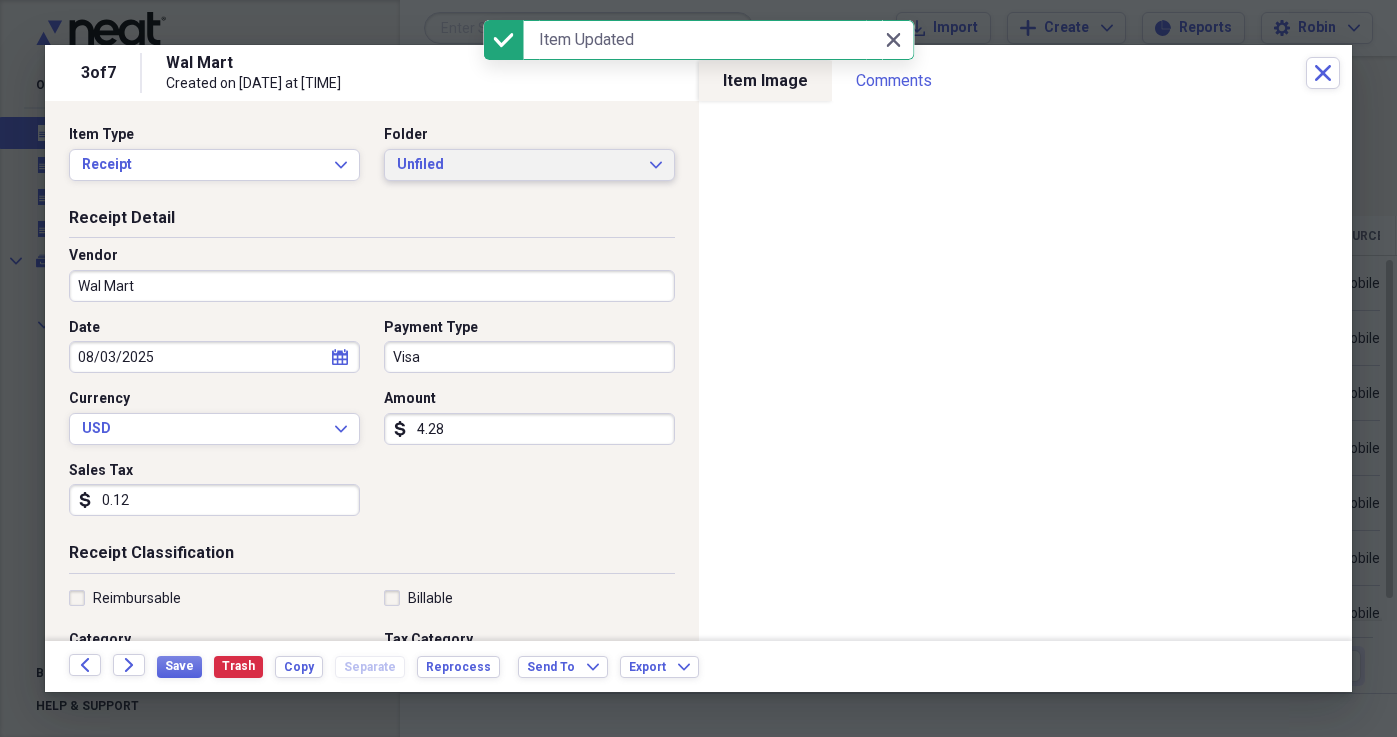 click on "Unfiled" at bounding box center (517, 165) 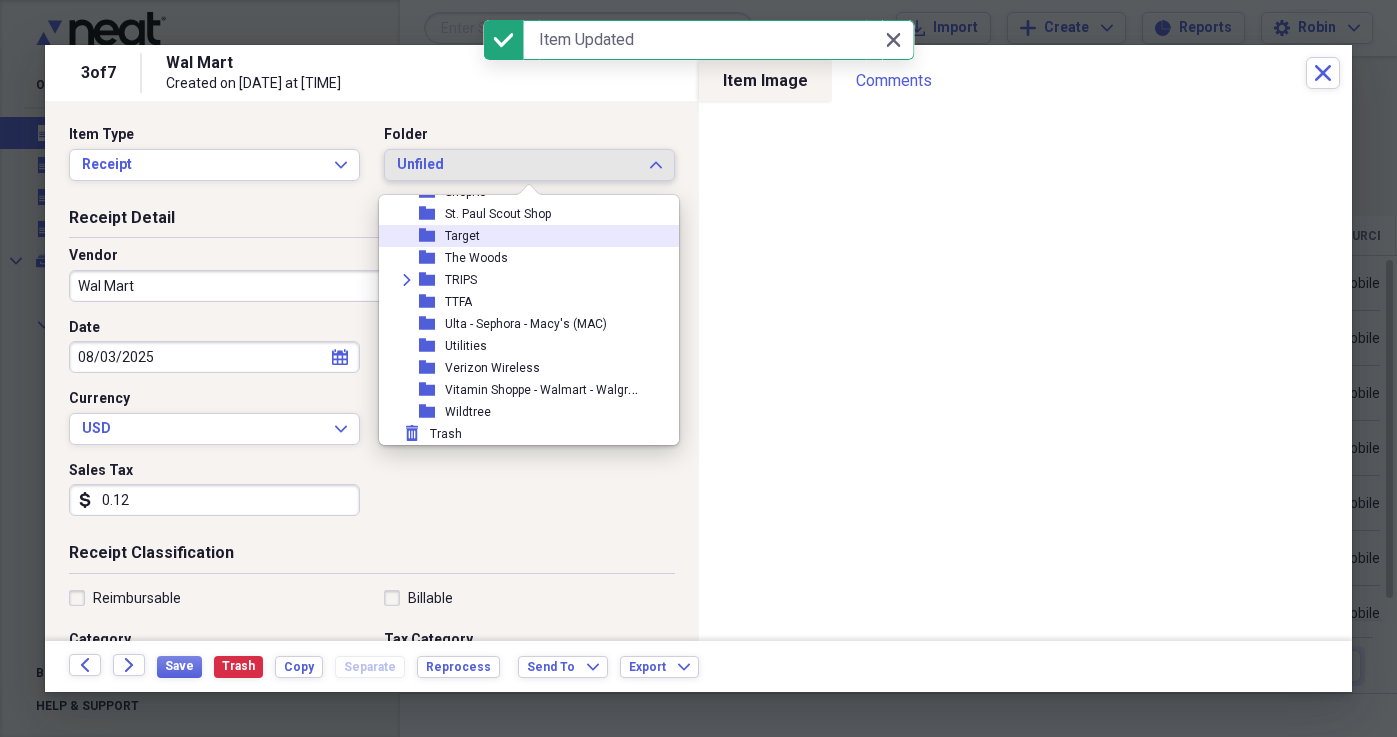 scroll, scrollTop: 1749, scrollLeft: 0, axis: vertical 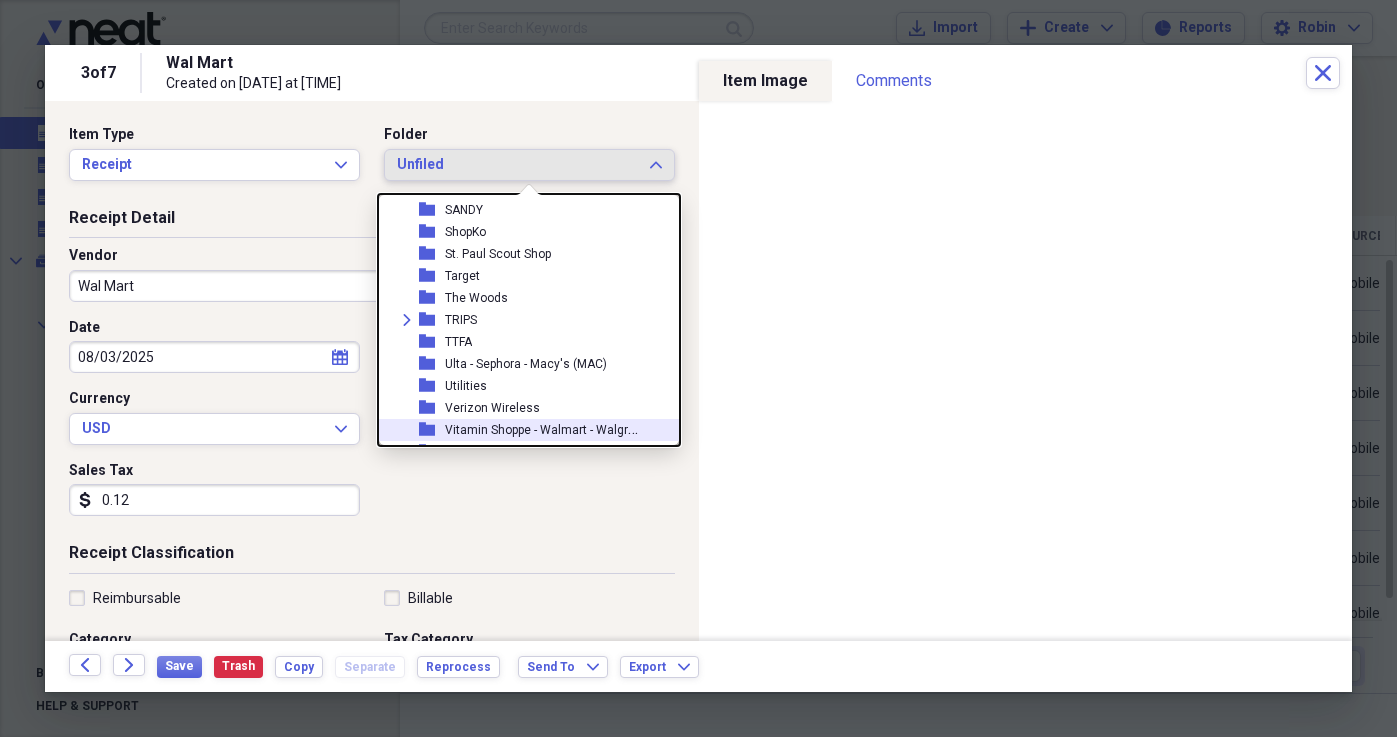 click on "Vitamin Shoppe - Walmart - Walgreens" at bounding box center [550, 428] 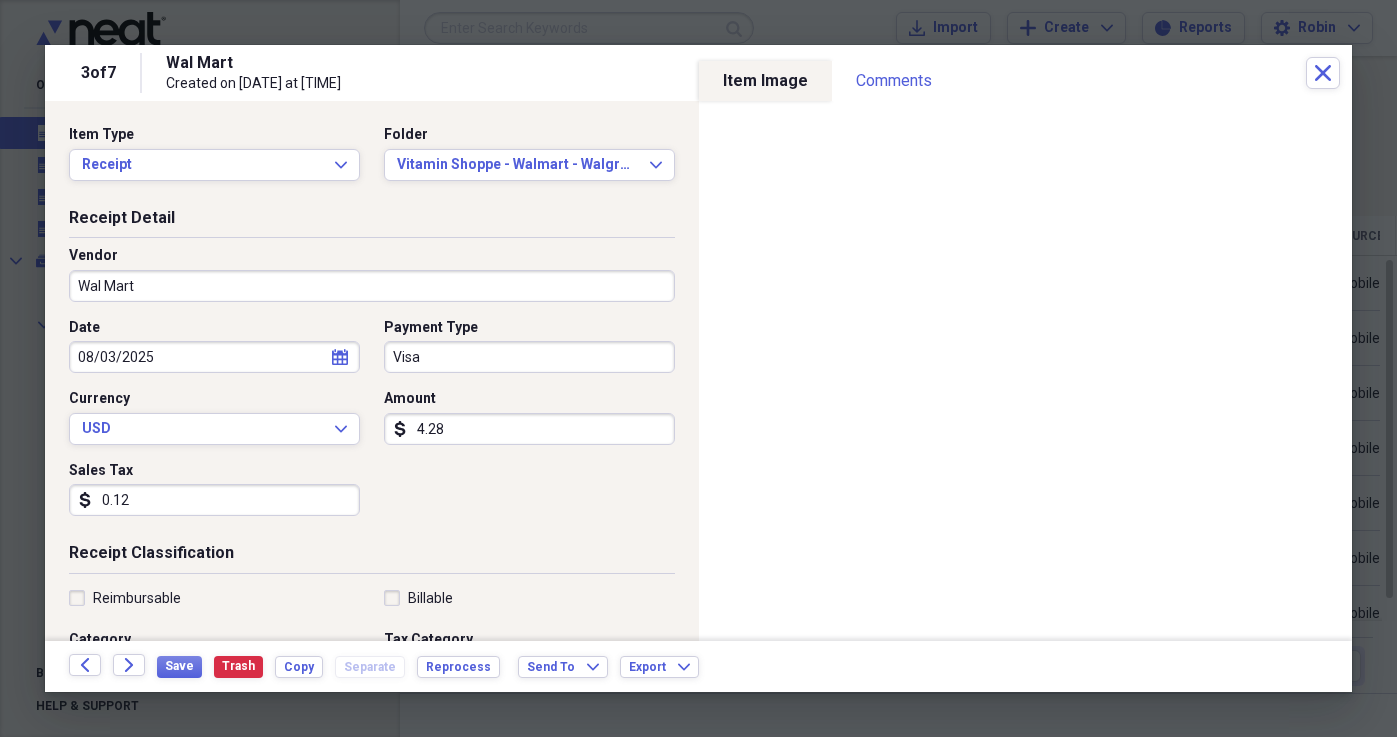 click on "4.28" at bounding box center (529, 429) 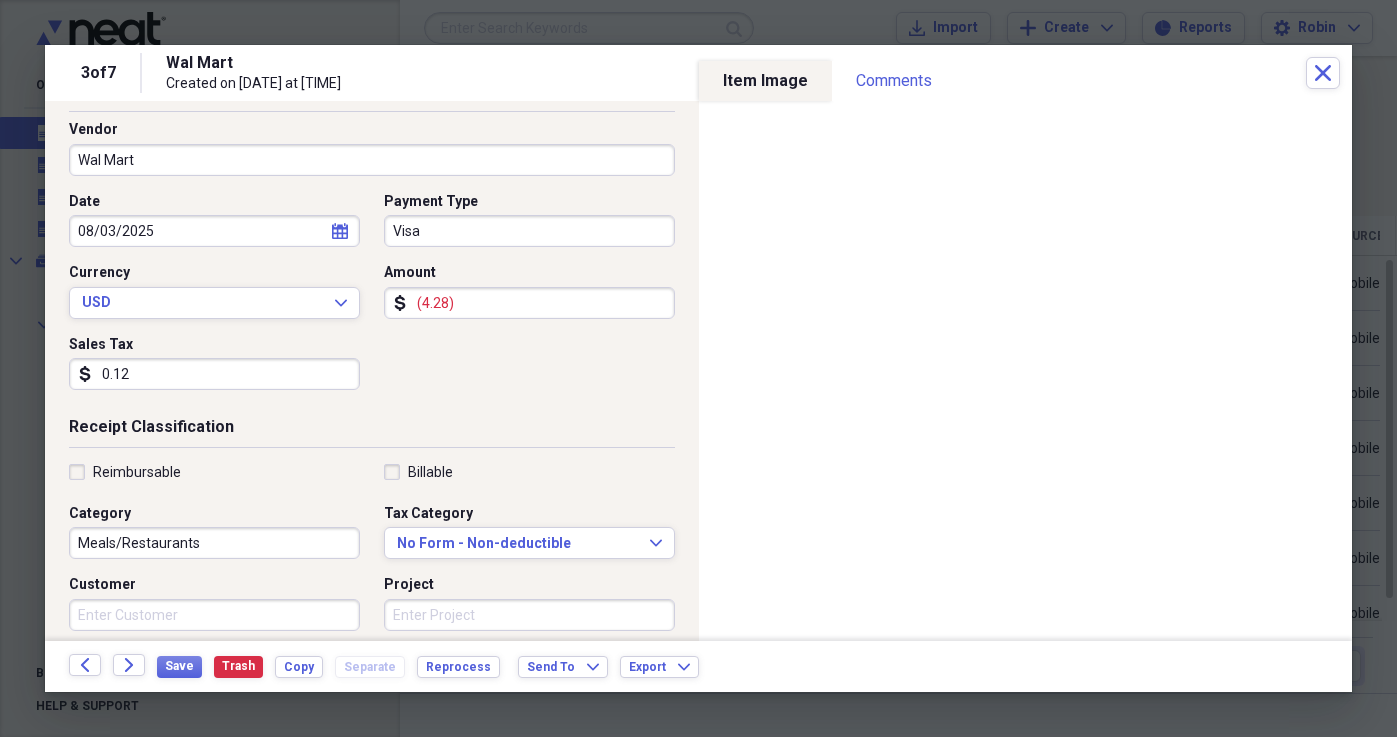 scroll, scrollTop: 143, scrollLeft: 0, axis: vertical 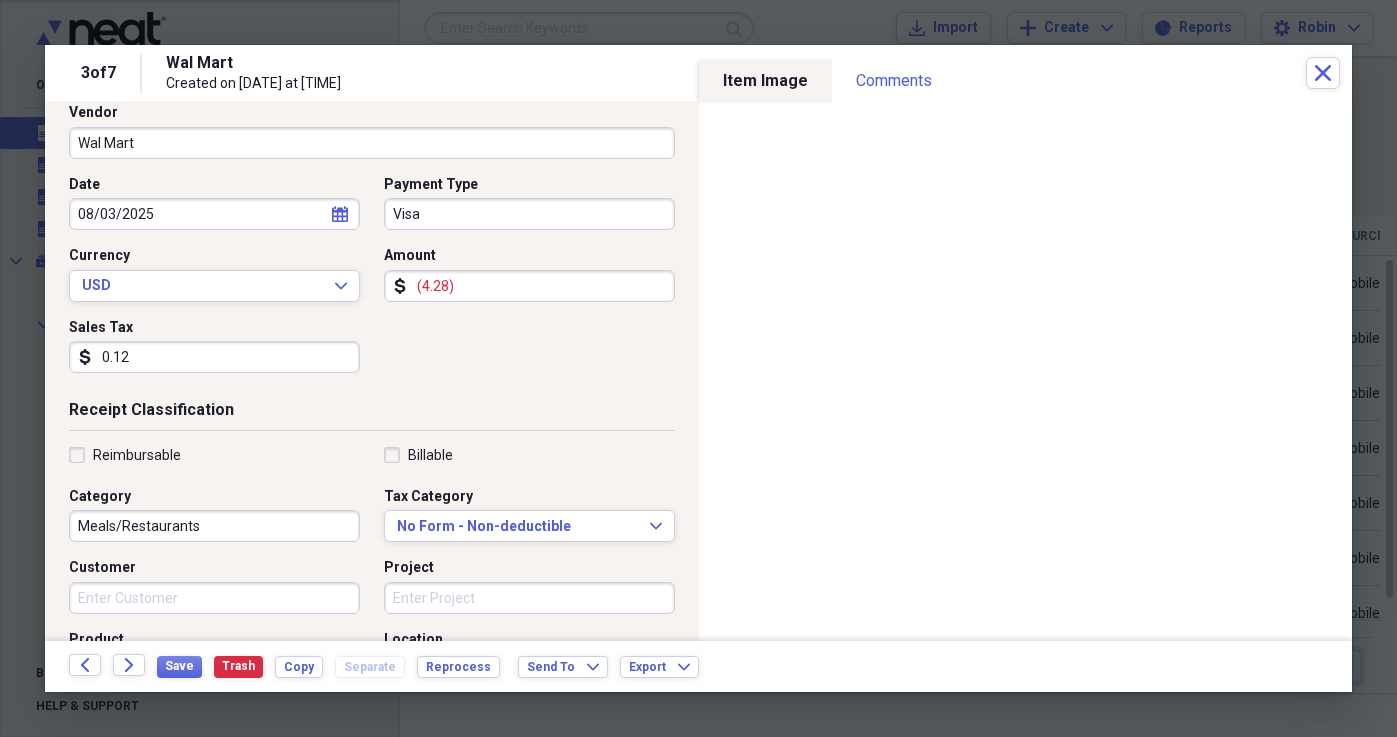 click on "0.12" at bounding box center [214, 357] 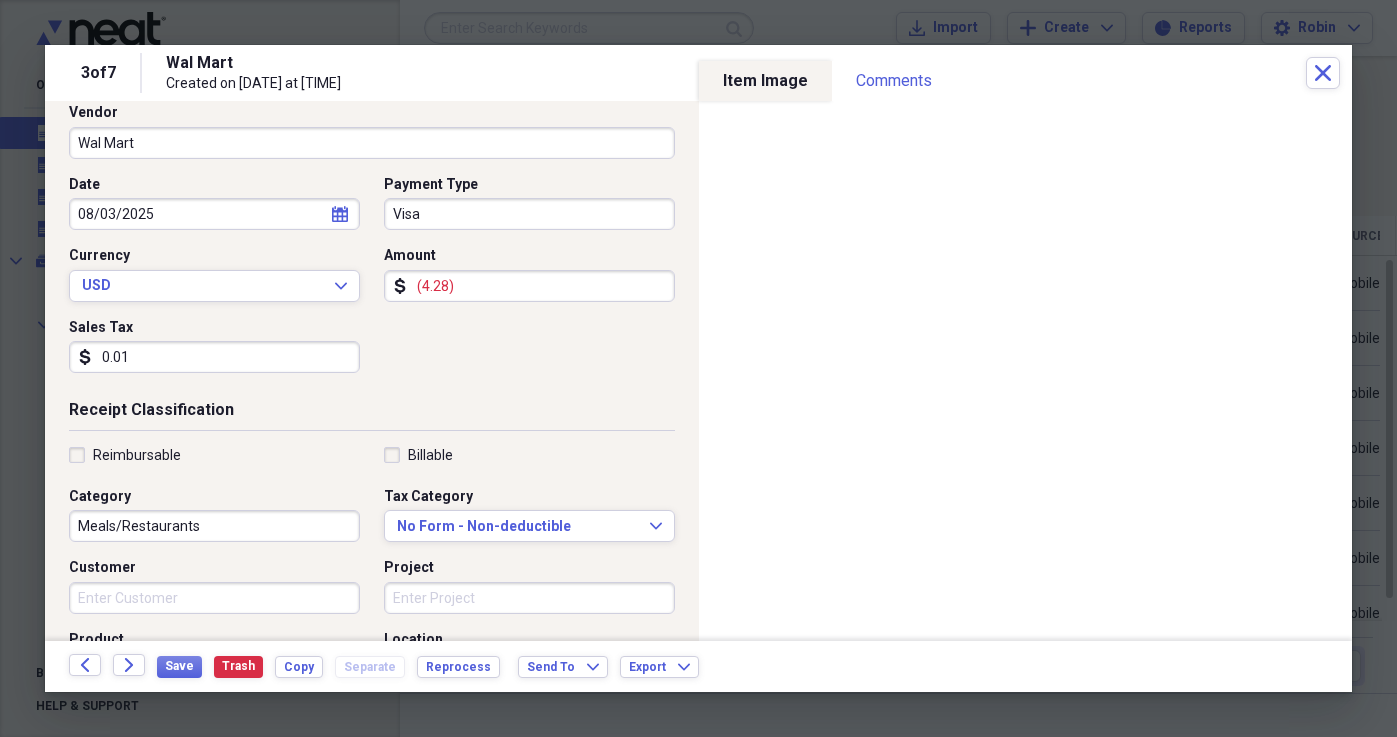 type on "0.01" 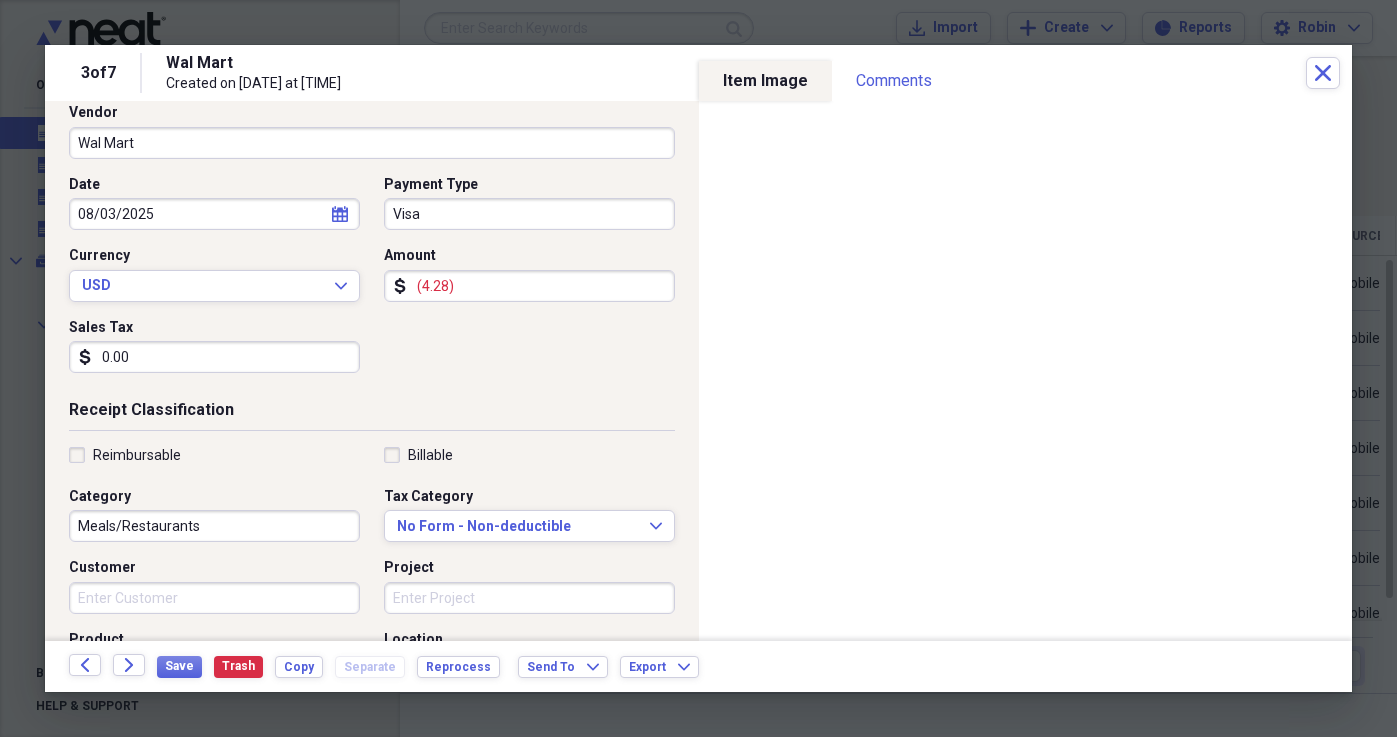 type on "0.00" 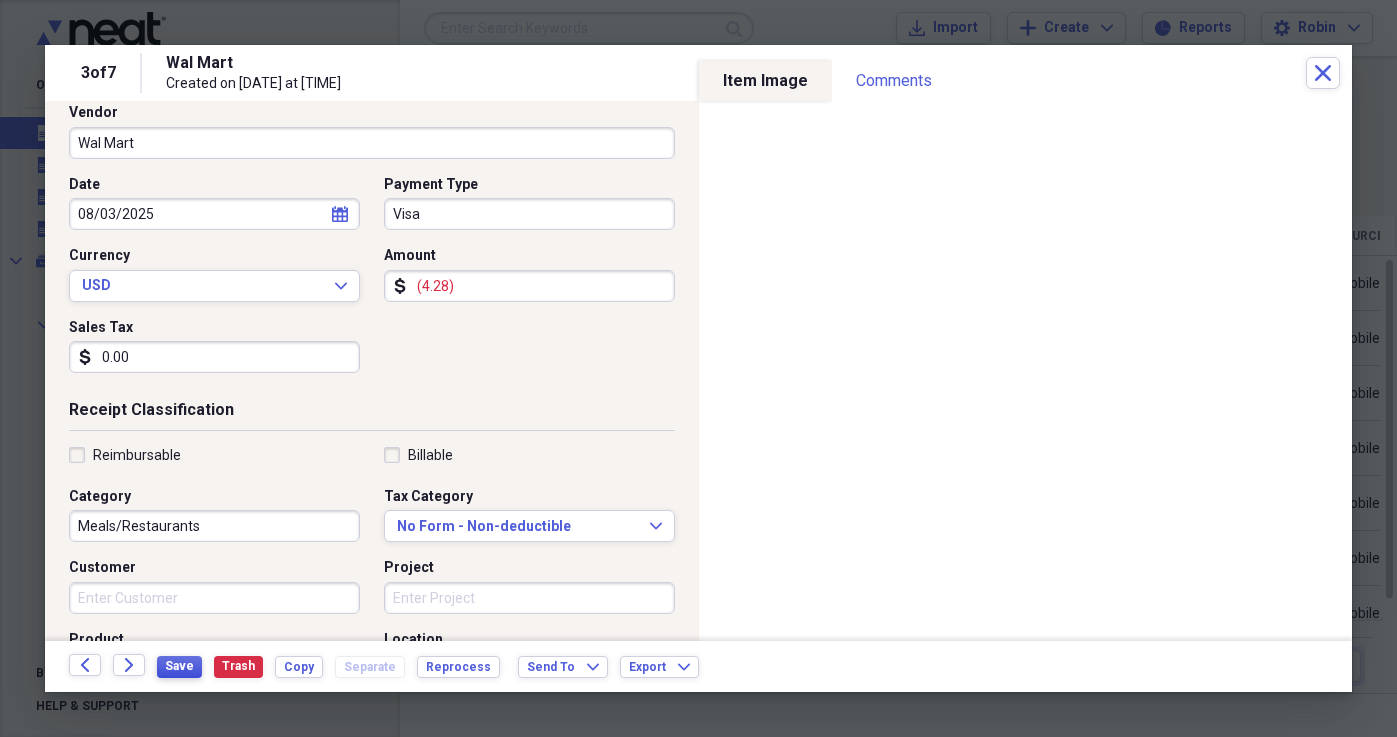 click on "Save" at bounding box center (179, 666) 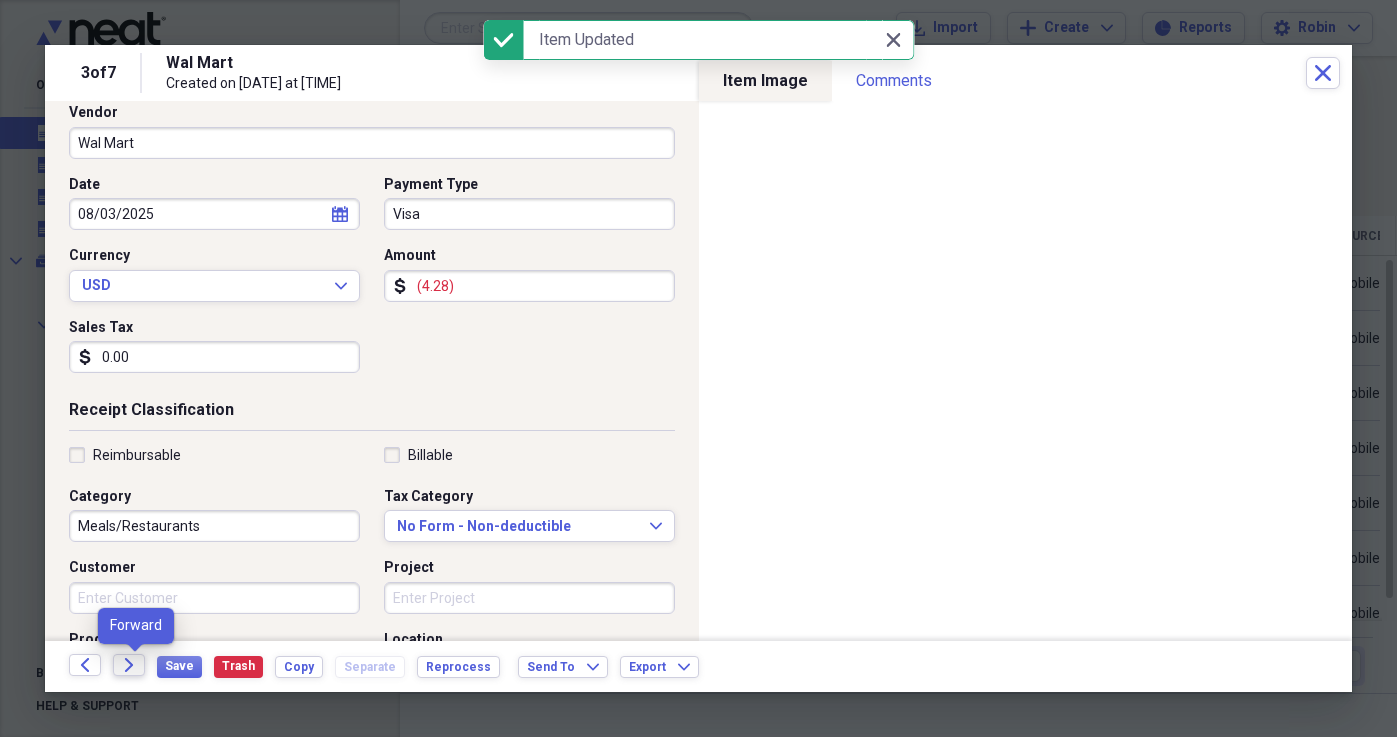 click on "Forward" at bounding box center [129, 665] 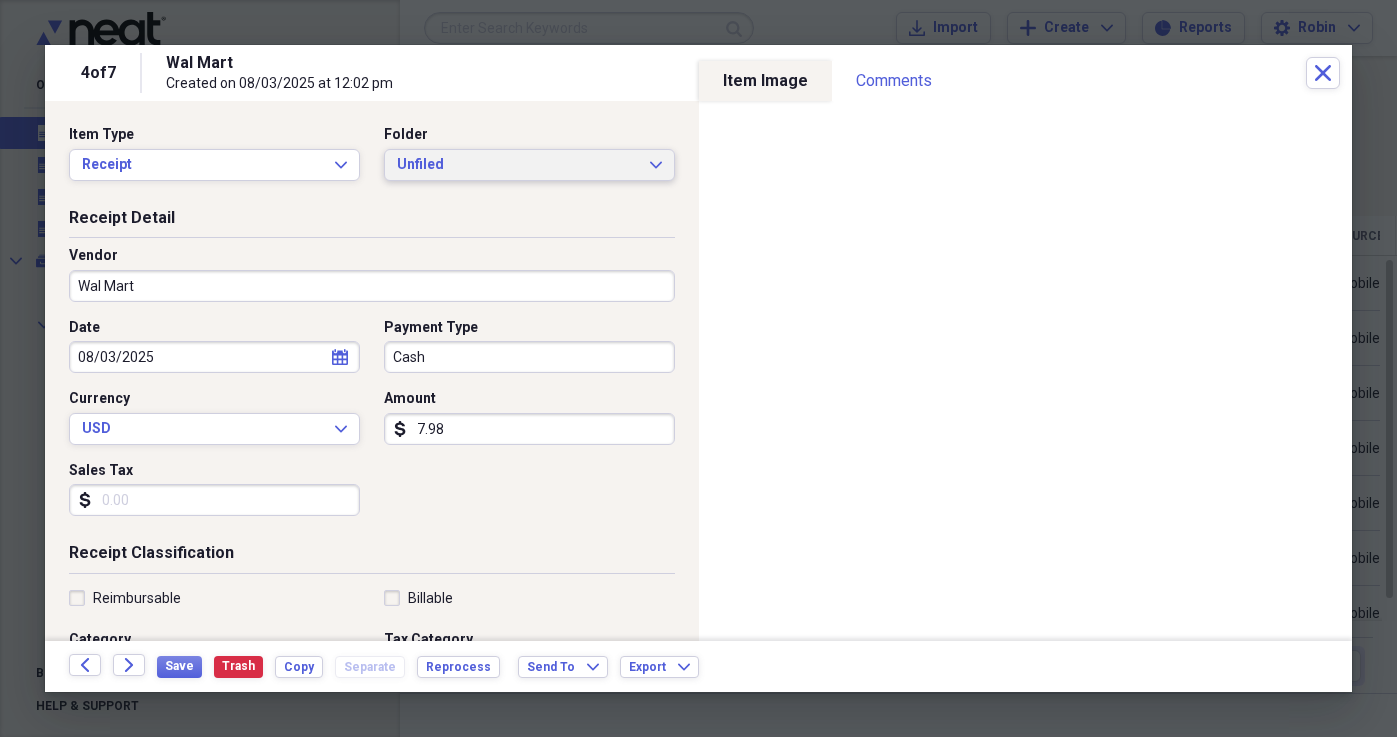 click on "Unfiled" at bounding box center [517, 165] 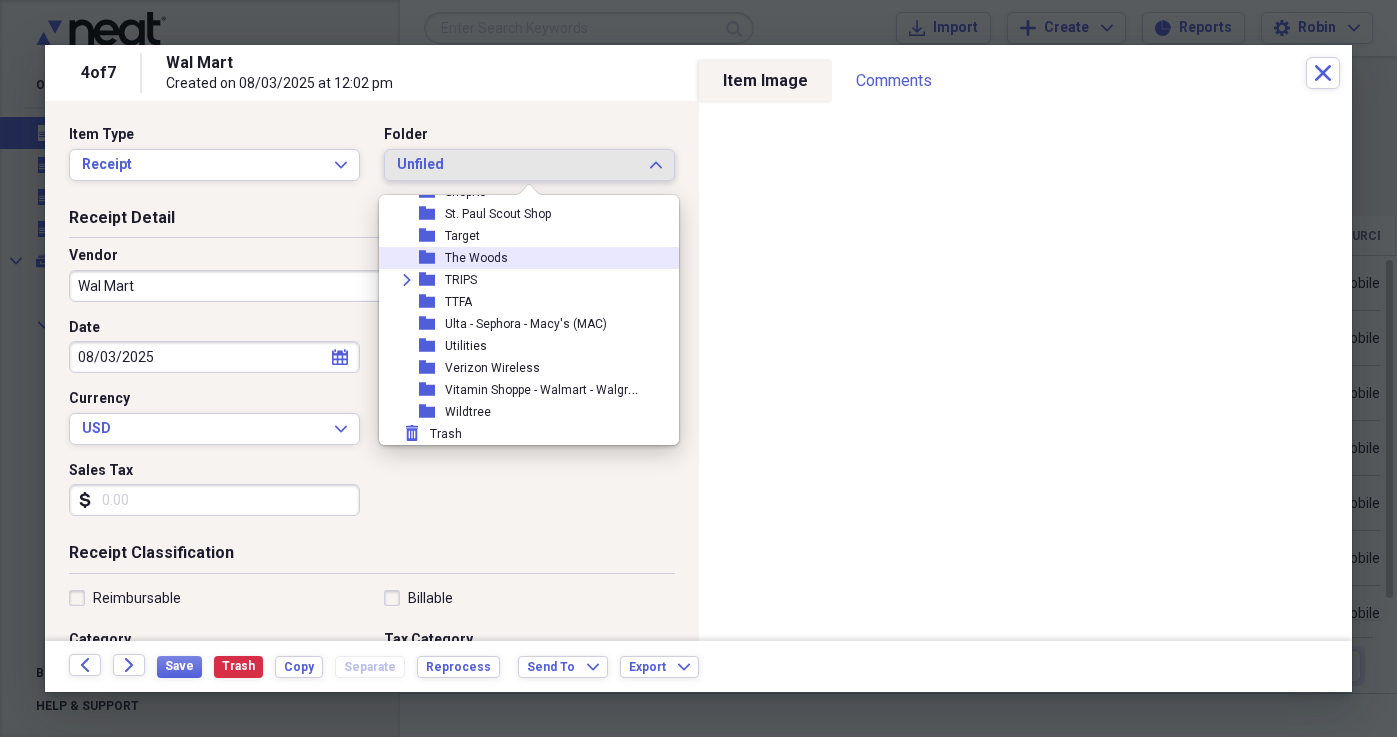scroll, scrollTop: 1789, scrollLeft: 0, axis: vertical 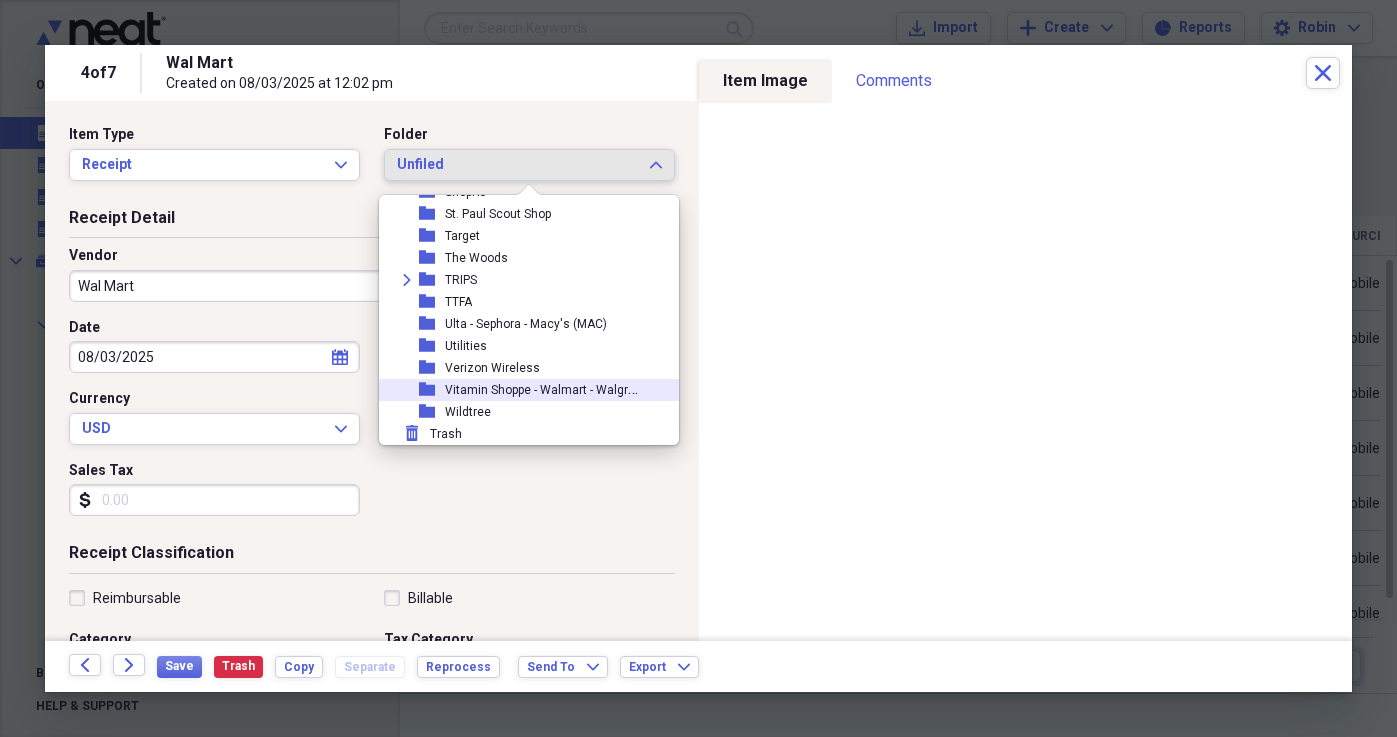 click on "Vitamin Shoppe - Walmart - Walgreens" at bounding box center [550, 388] 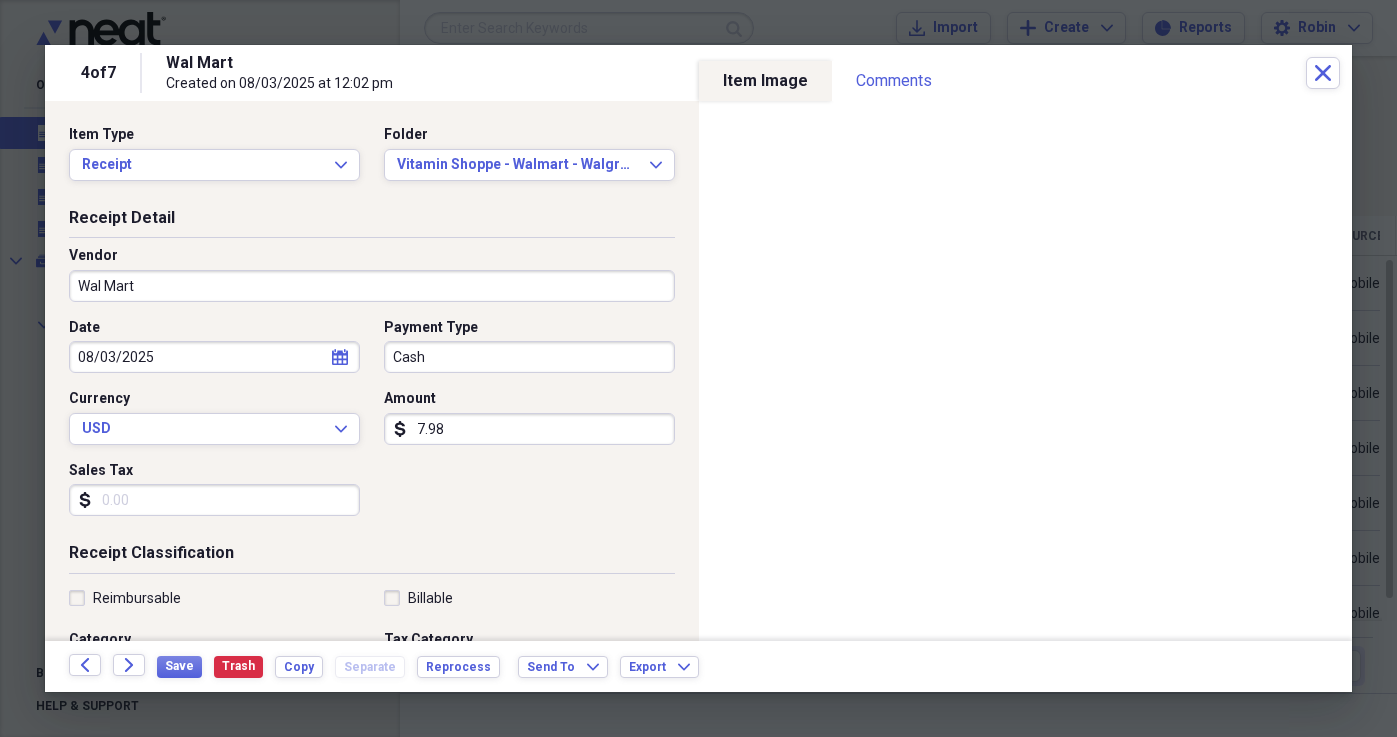 click on "7.98" at bounding box center (529, 429) 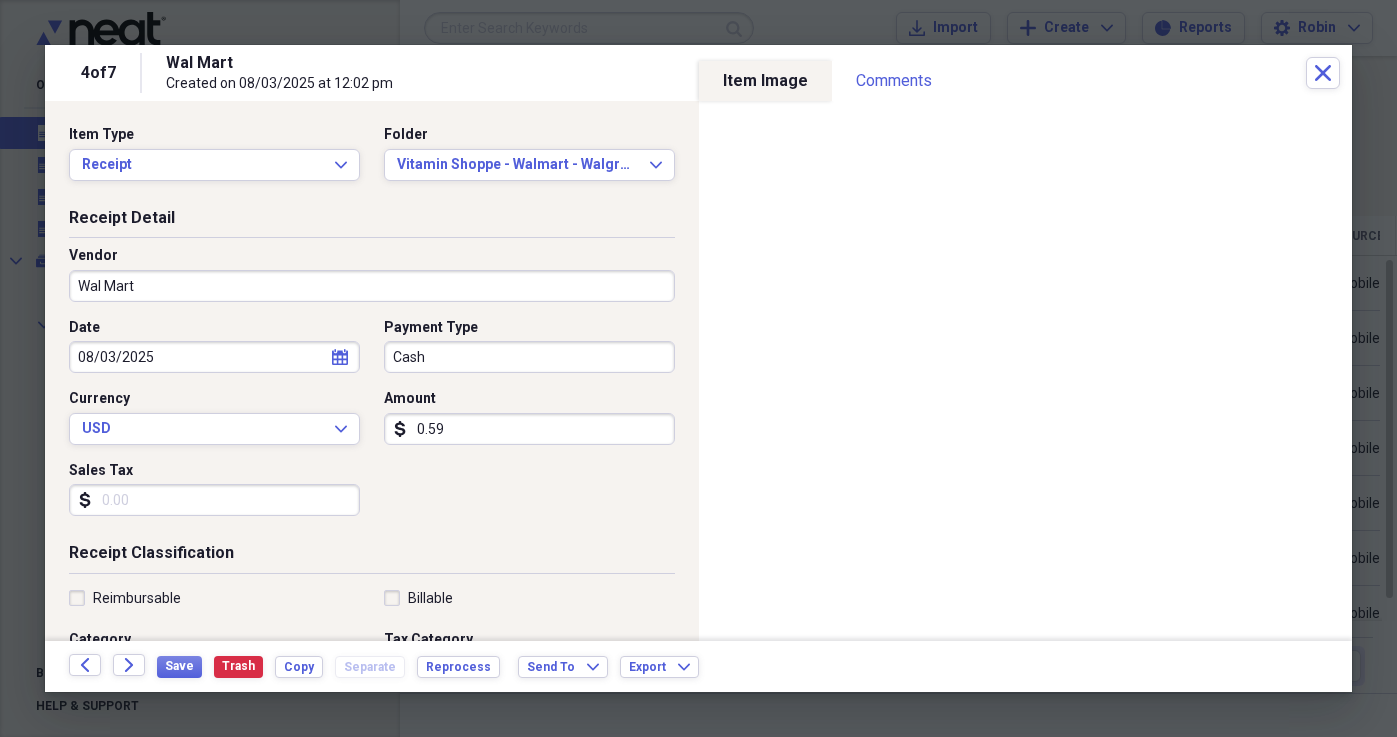 type on "5.98" 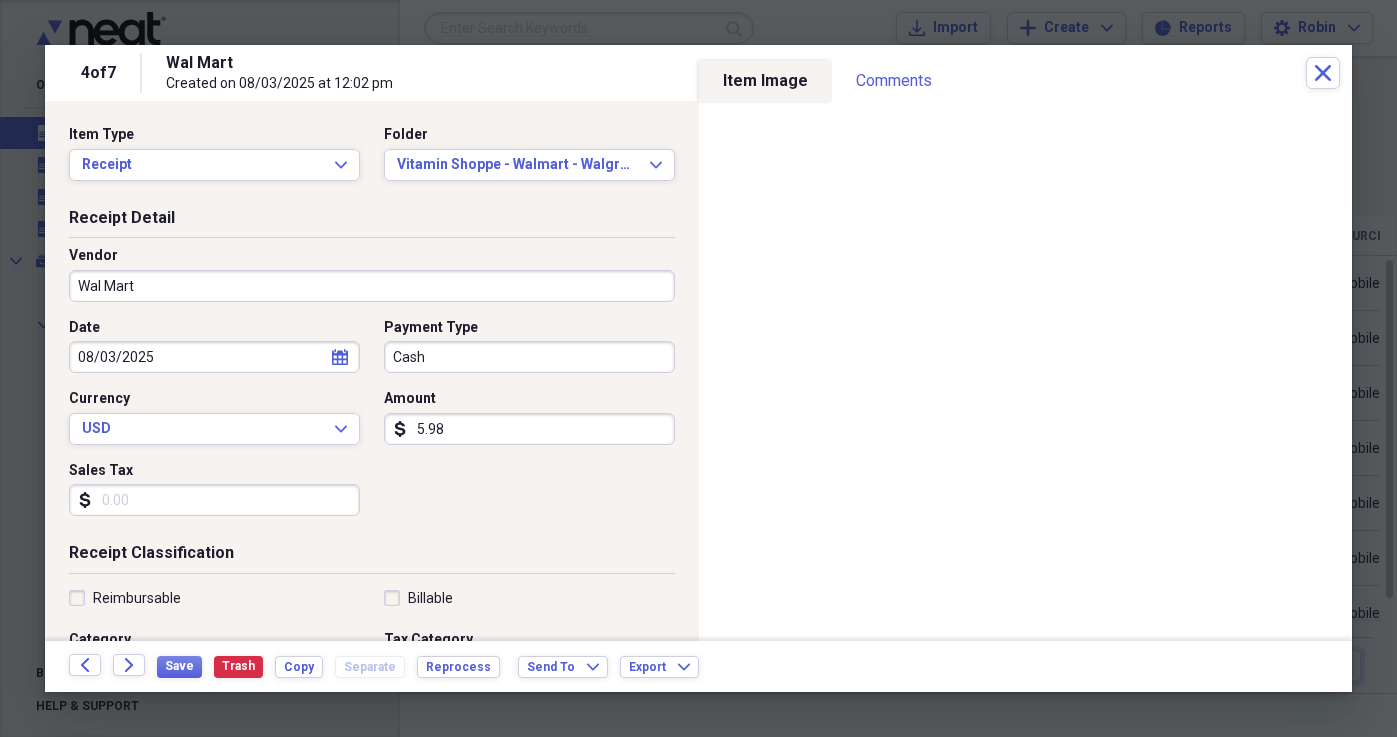 click on "Cash" at bounding box center (529, 357) 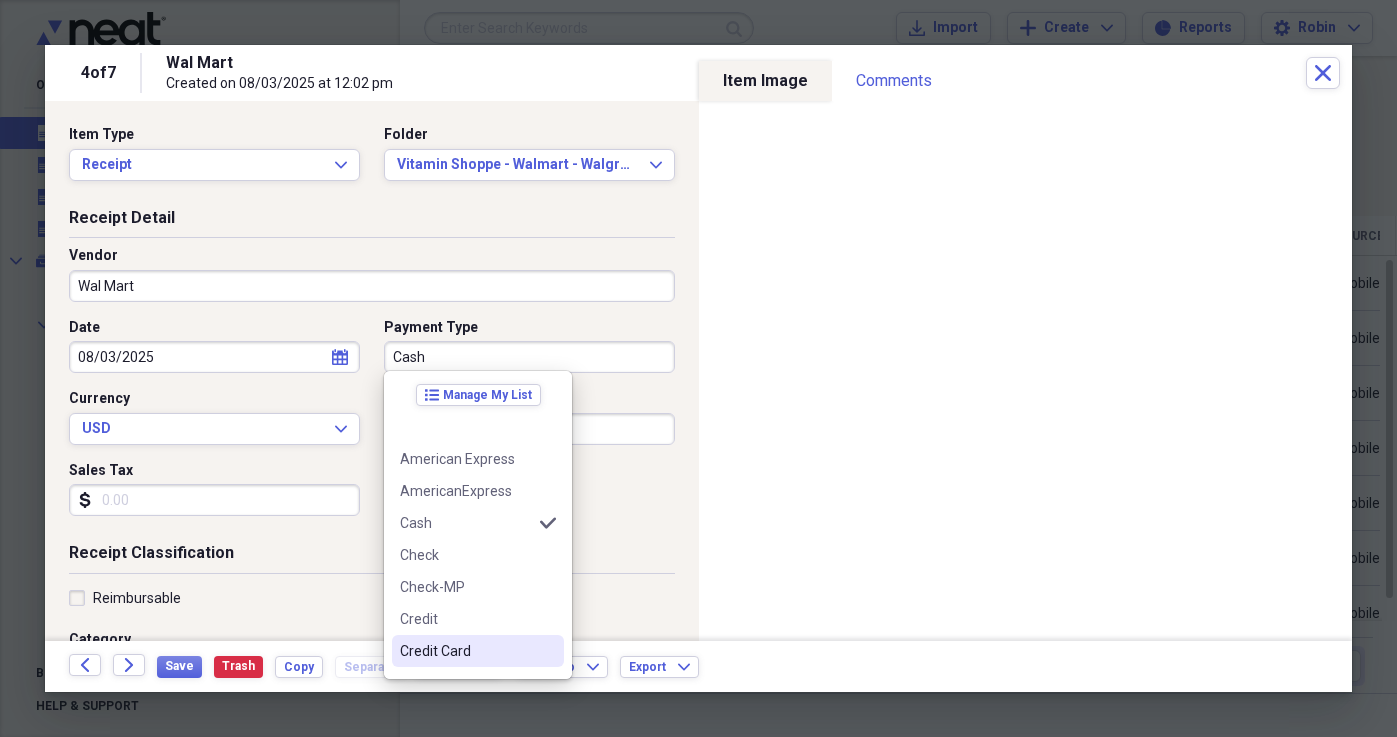 click on "Credit Card" at bounding box center [466, 651] 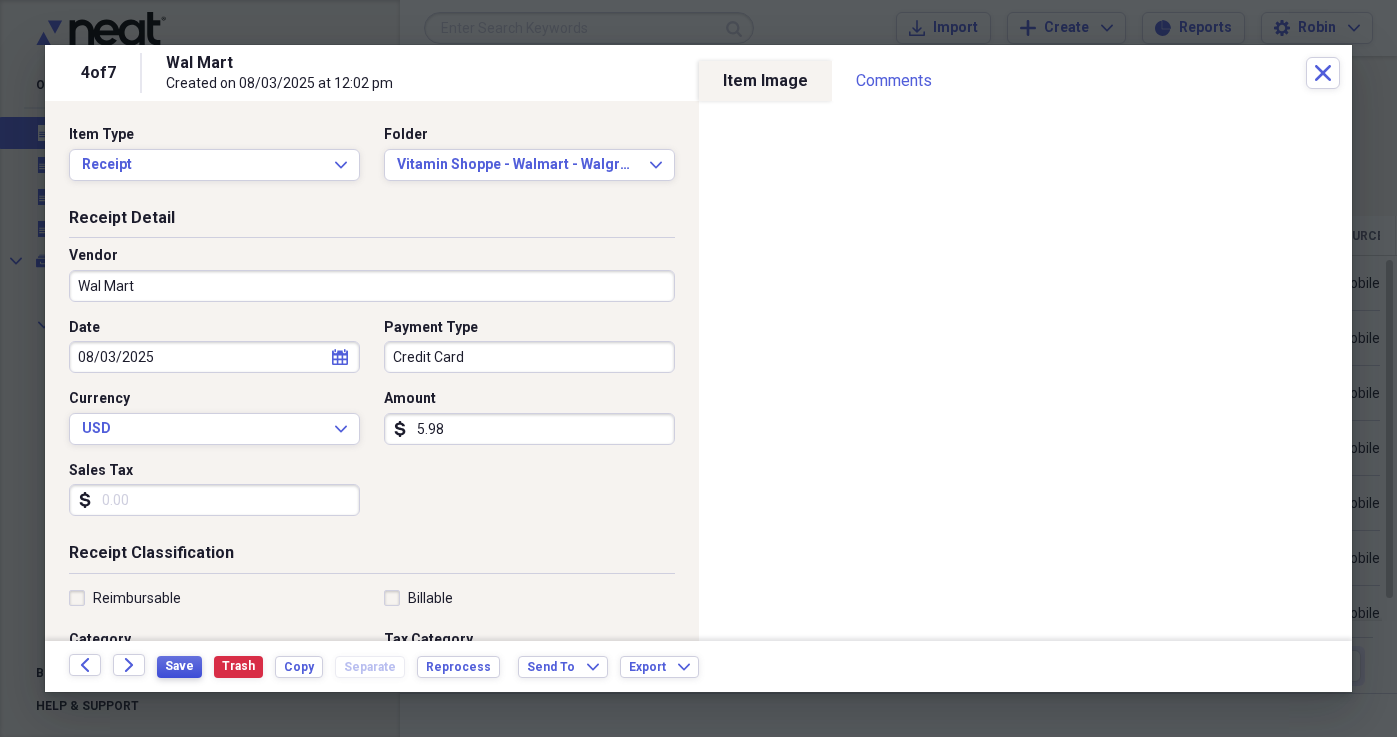 click on "Save" at bounding box center [179, 666] 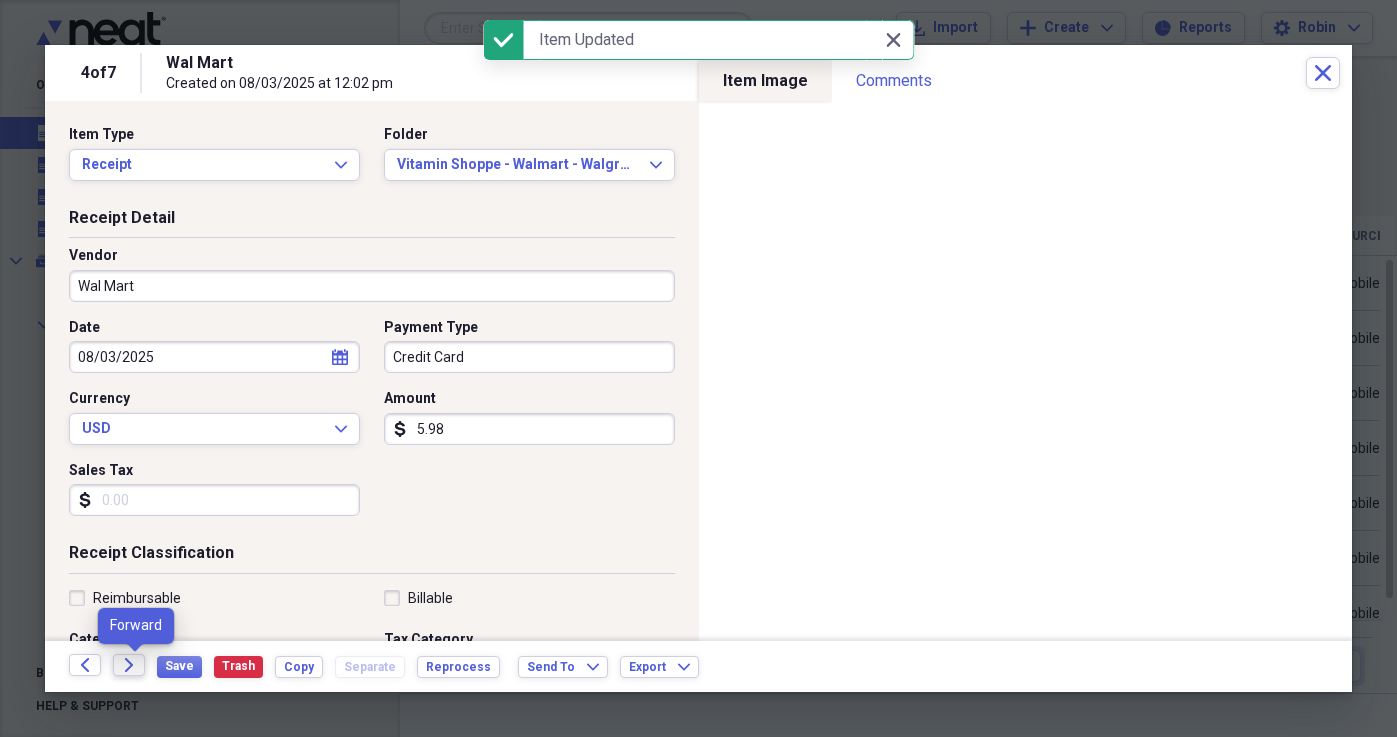 click on "Forward" 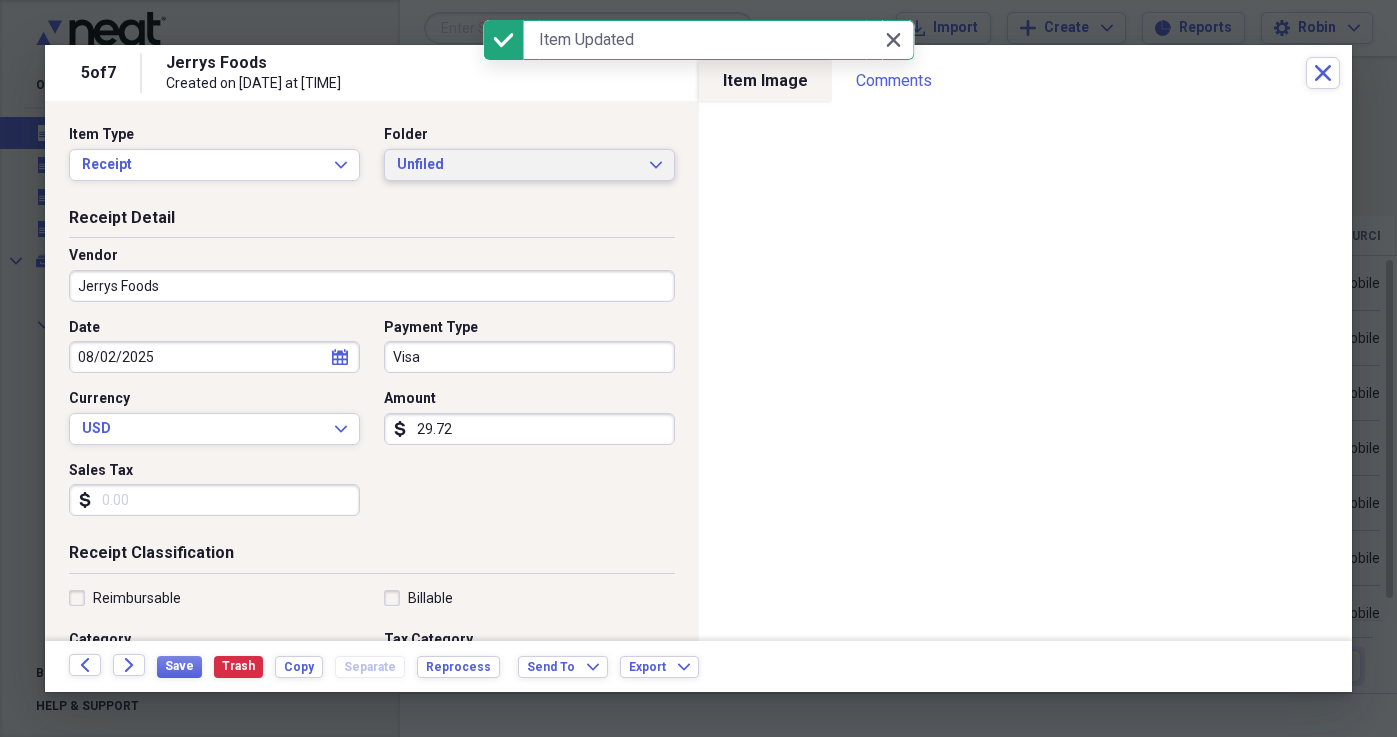 click on "Unfiled" at bounding box center [517, 165] 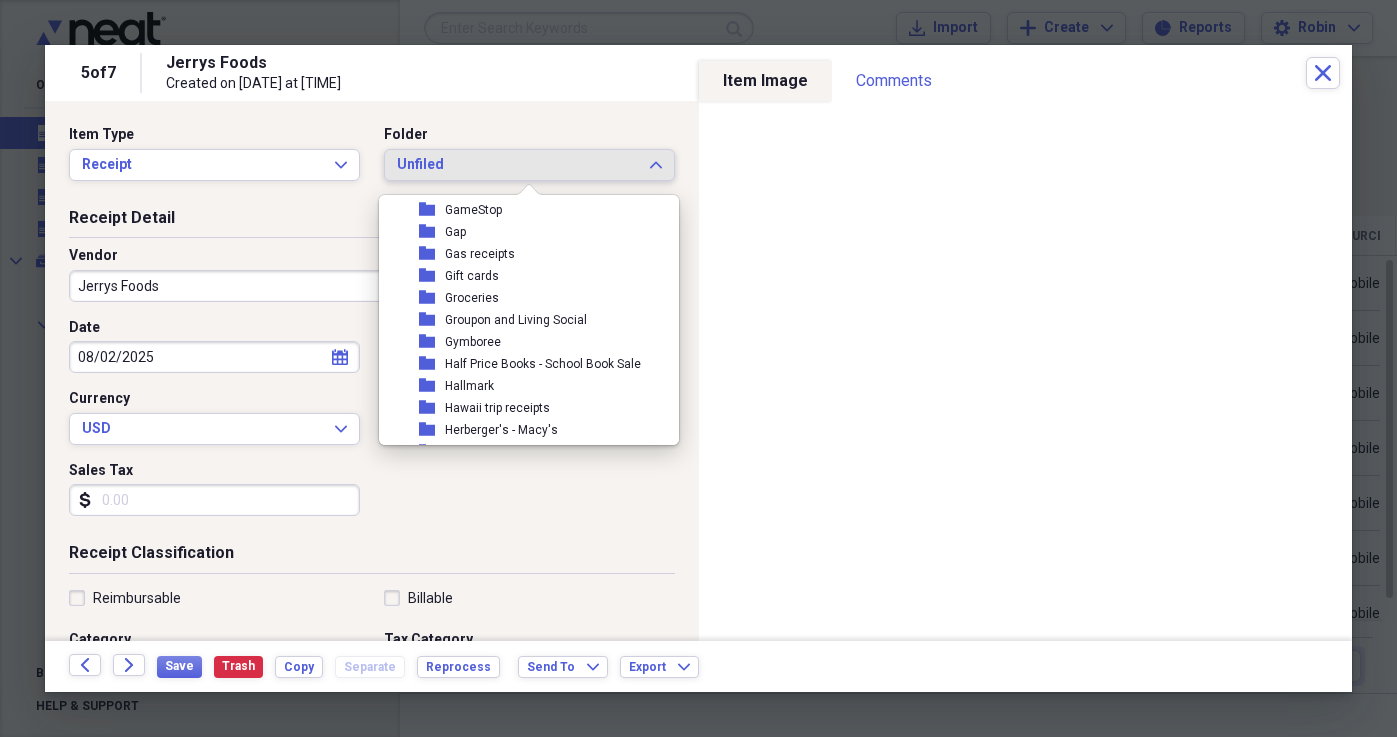 scroll, scrollTop: 784, scrollLeft: 0, axis: vertical 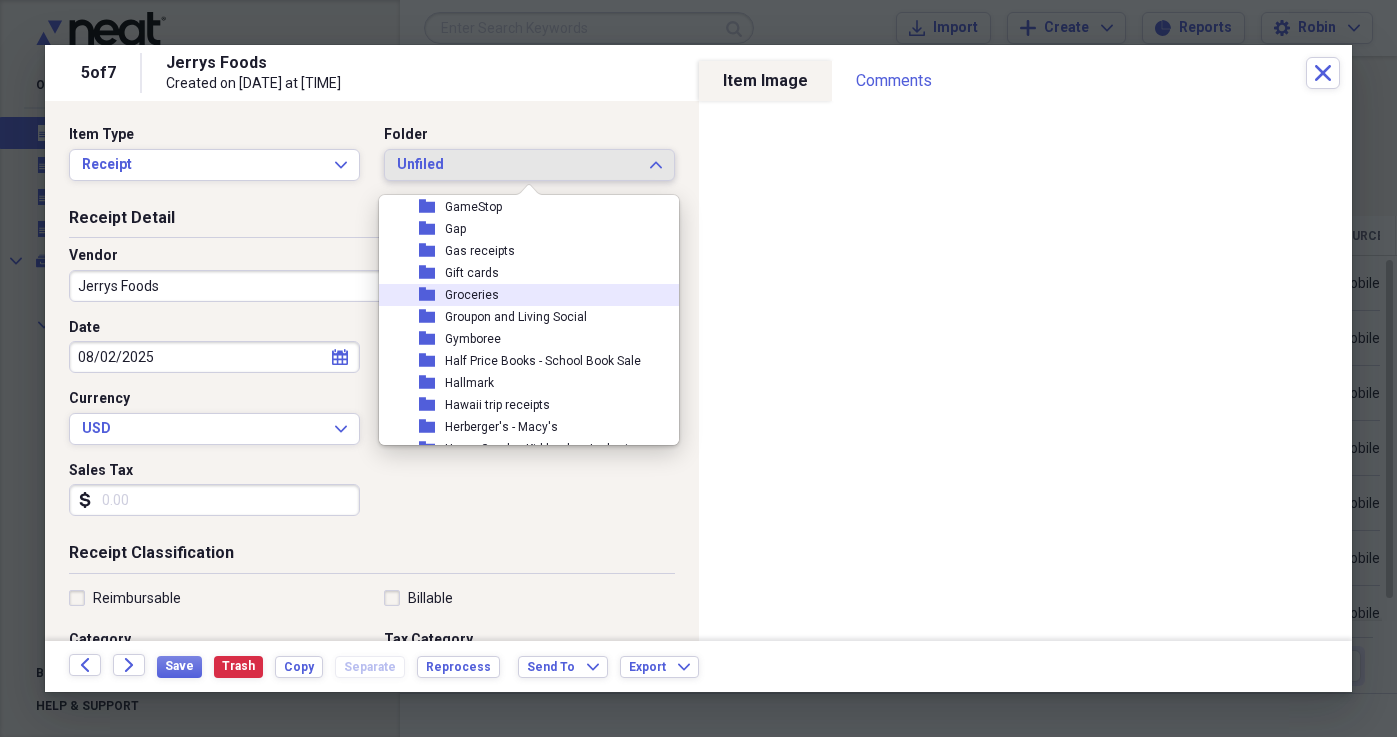 click on "Groceries" at bounding box center [472, 295] 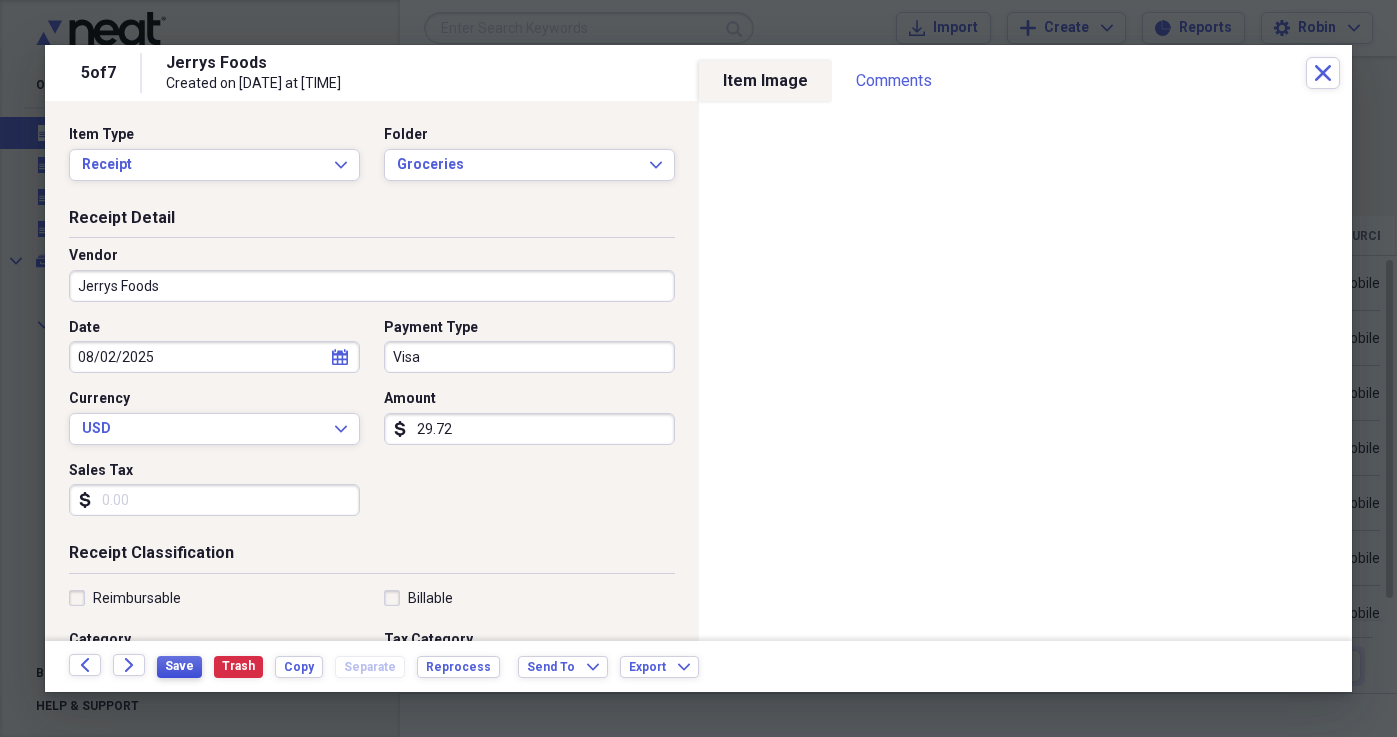 click on "Save" at bounding box center [179, 666] 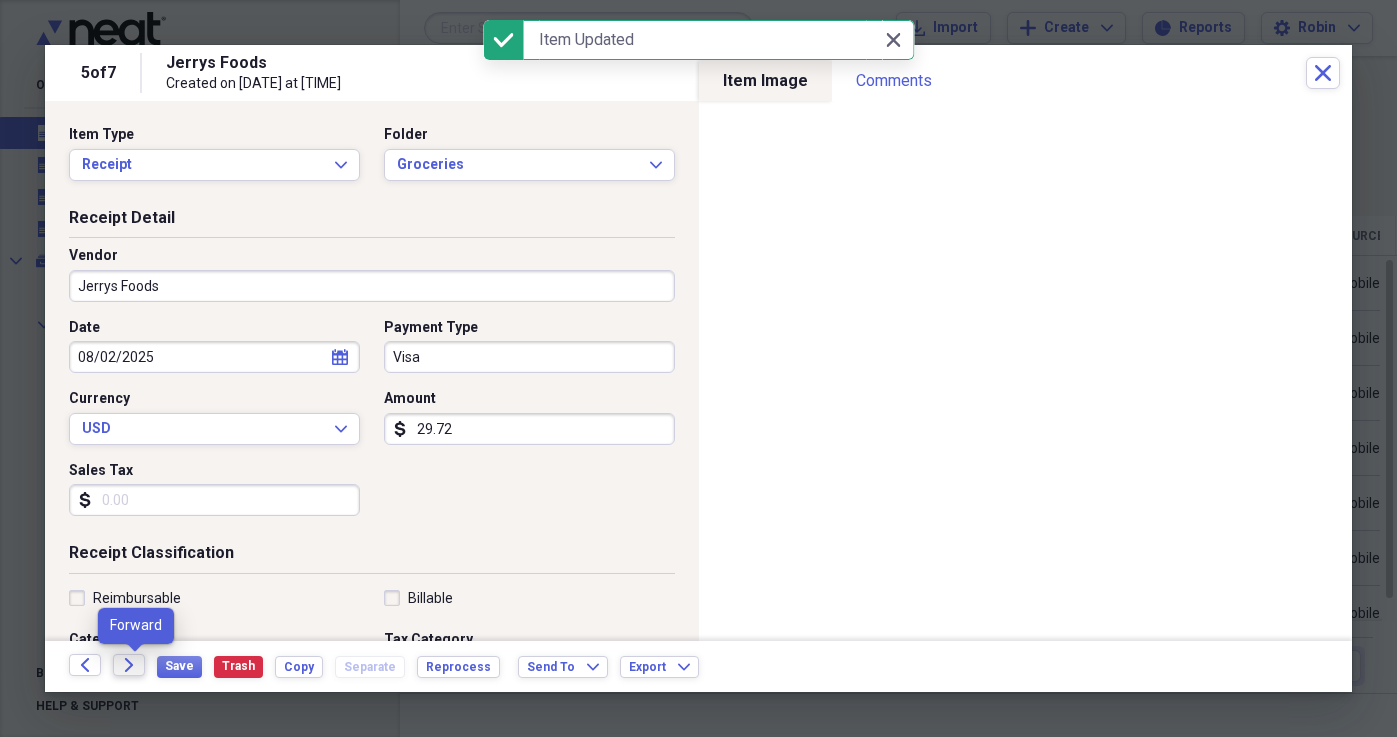 click on "Forward" 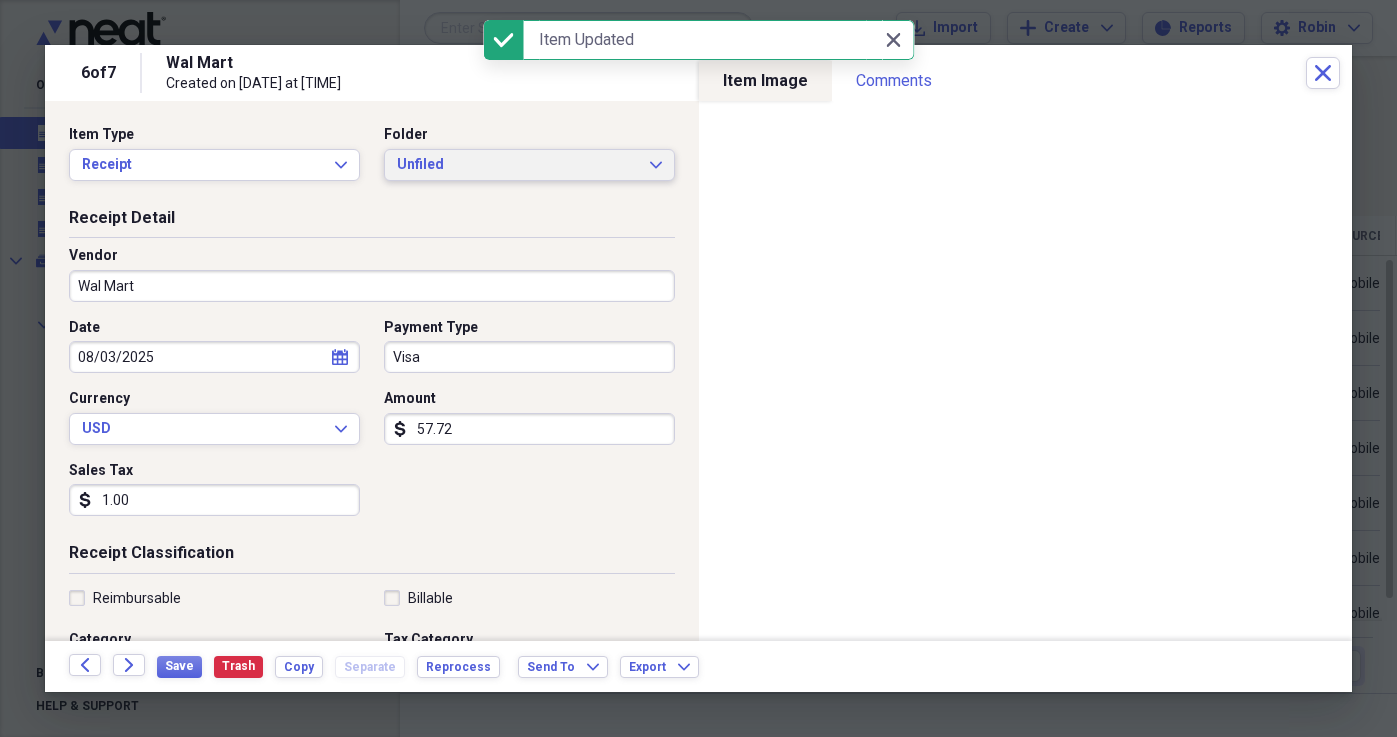 click on "Unfiled" at bounding box center [517, 165] 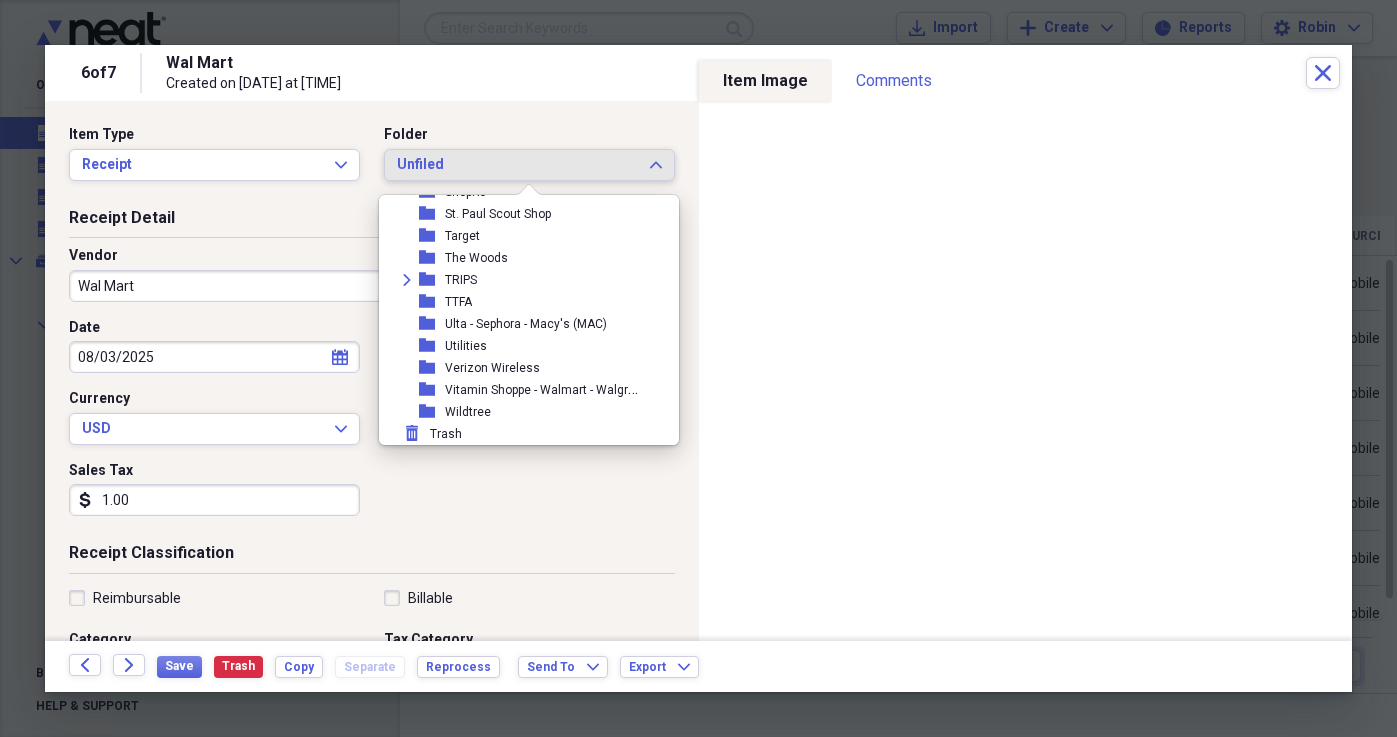 scroll, scrollTop: 1789, scrollLeft: 0, axis: vertical 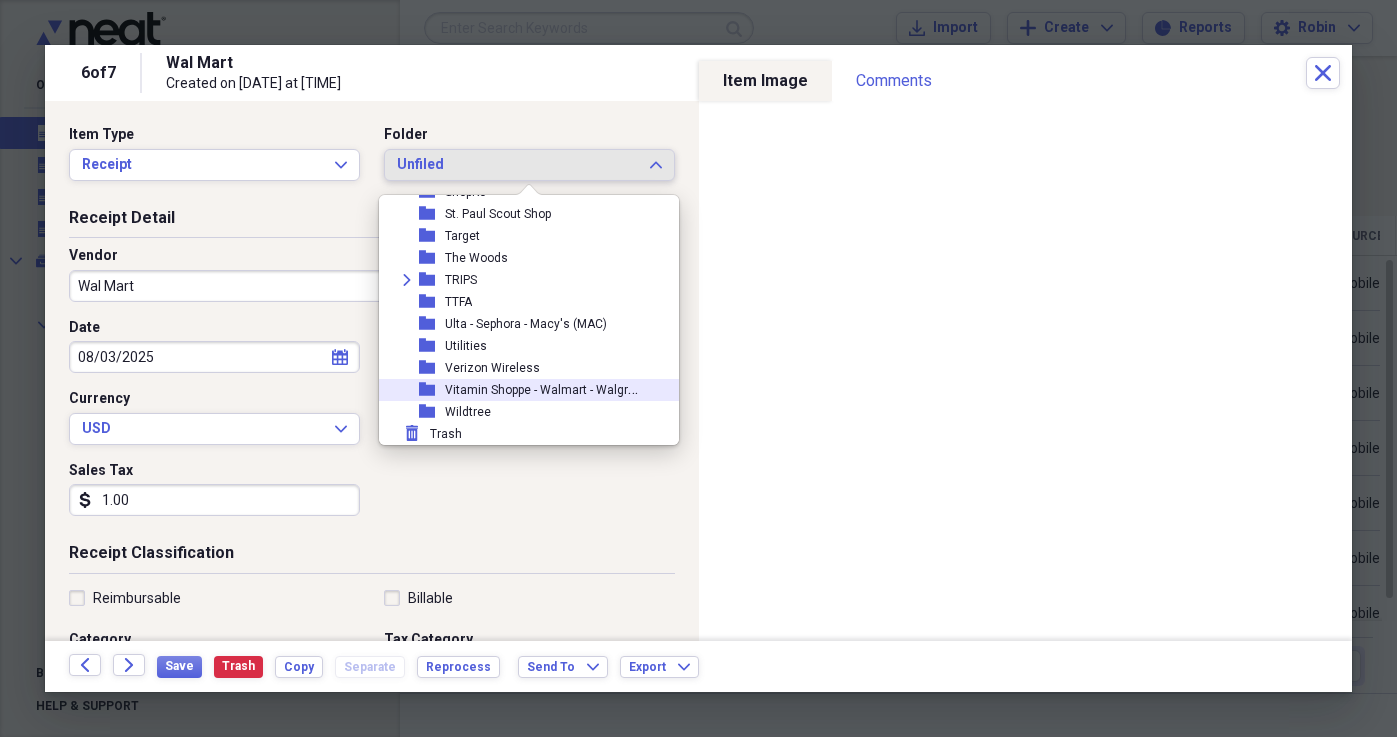 click on "Vitamin Shoppe - Walmart - Walgreens" at bounding box center (550, 388) 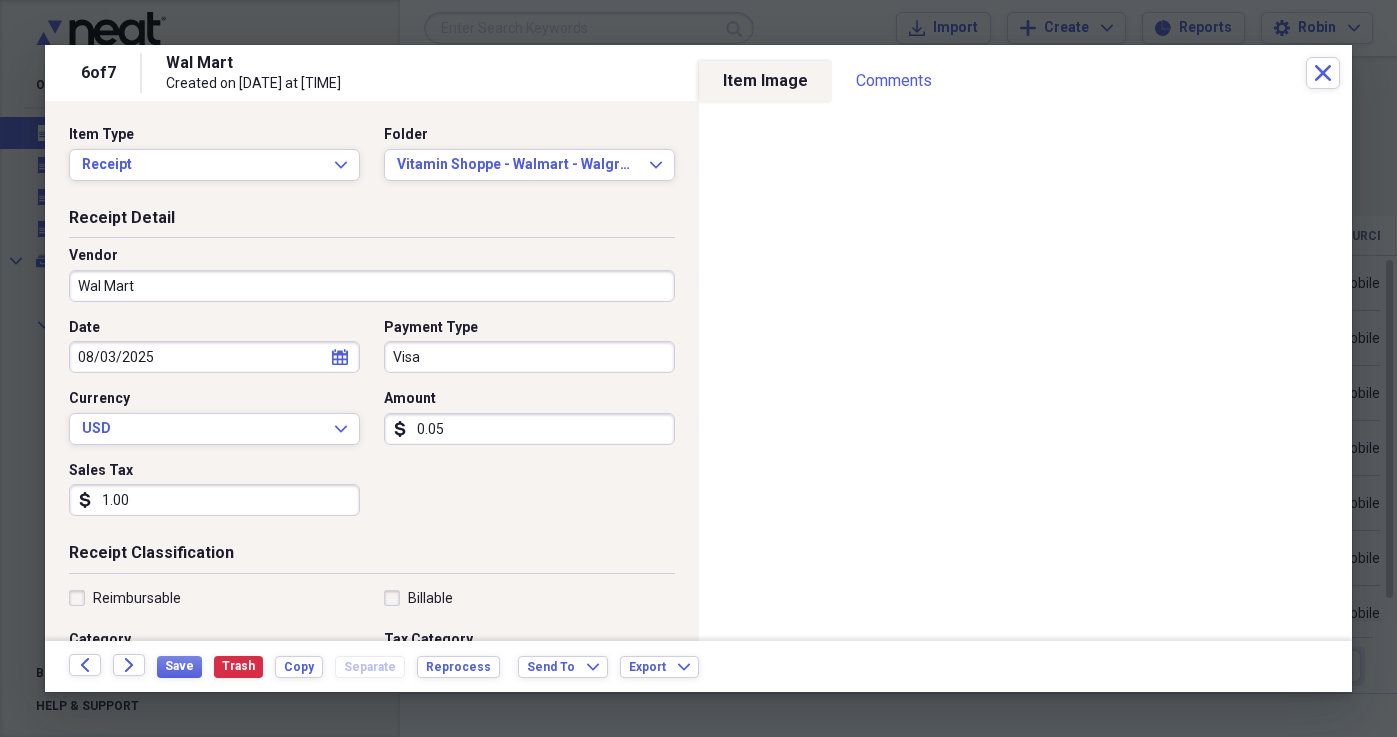 type on "0.05" 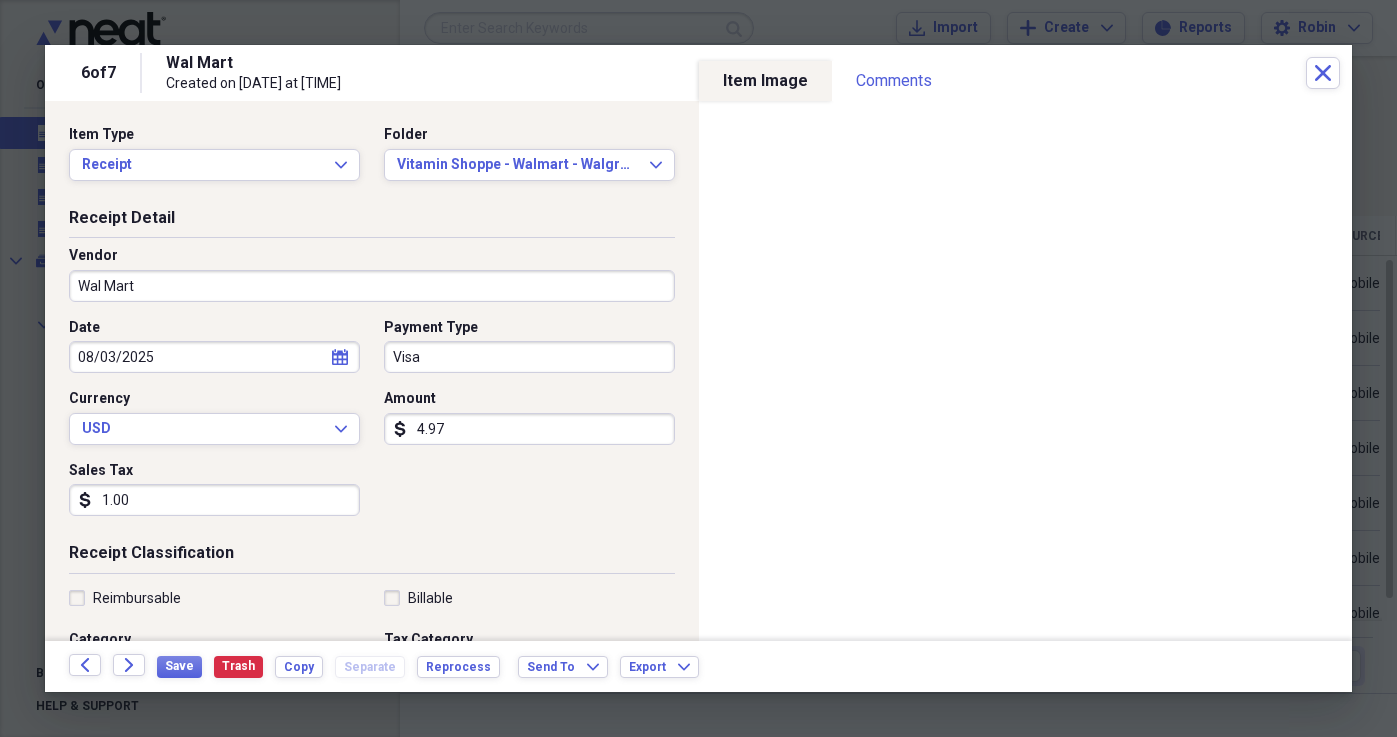 type on "49.74" 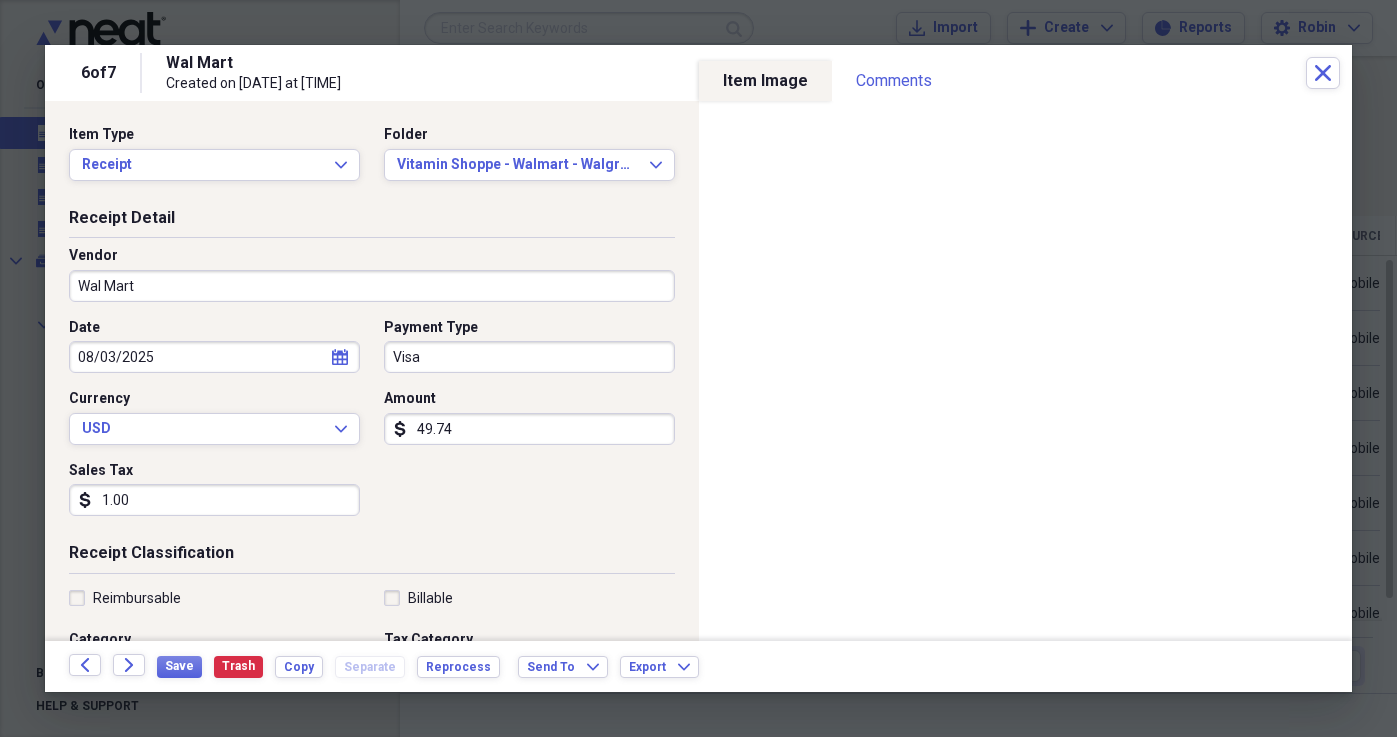 click on "1.00" at bounding box center [214, 500] 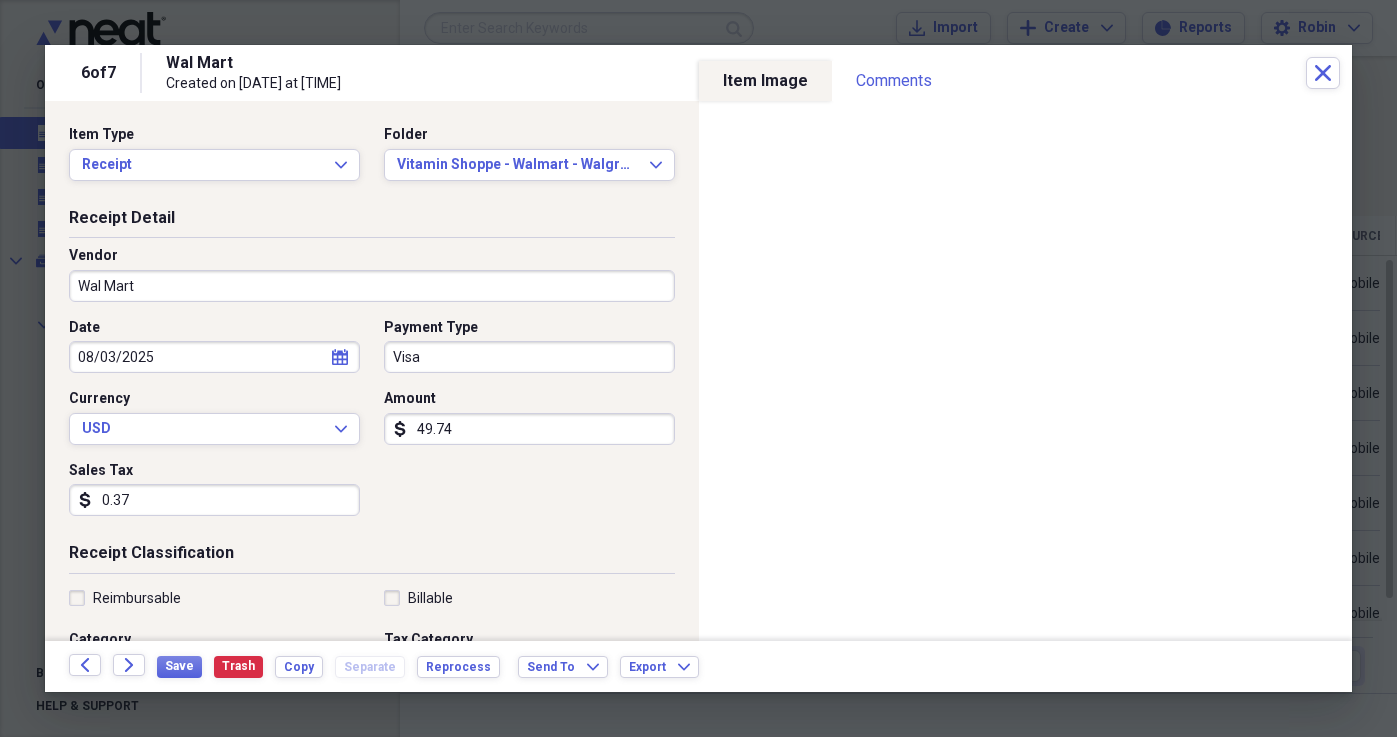type on "3.79" 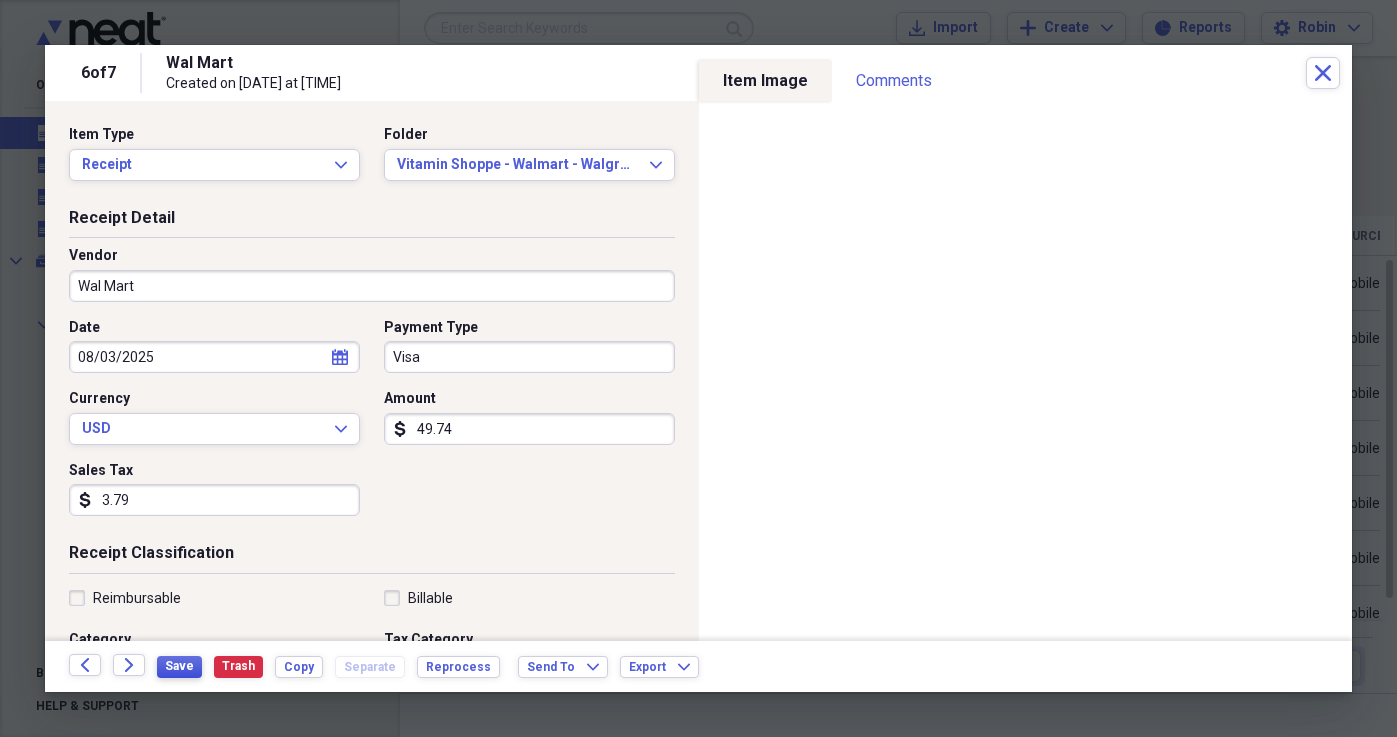 click on "Save" at bounding box center [179, 666] 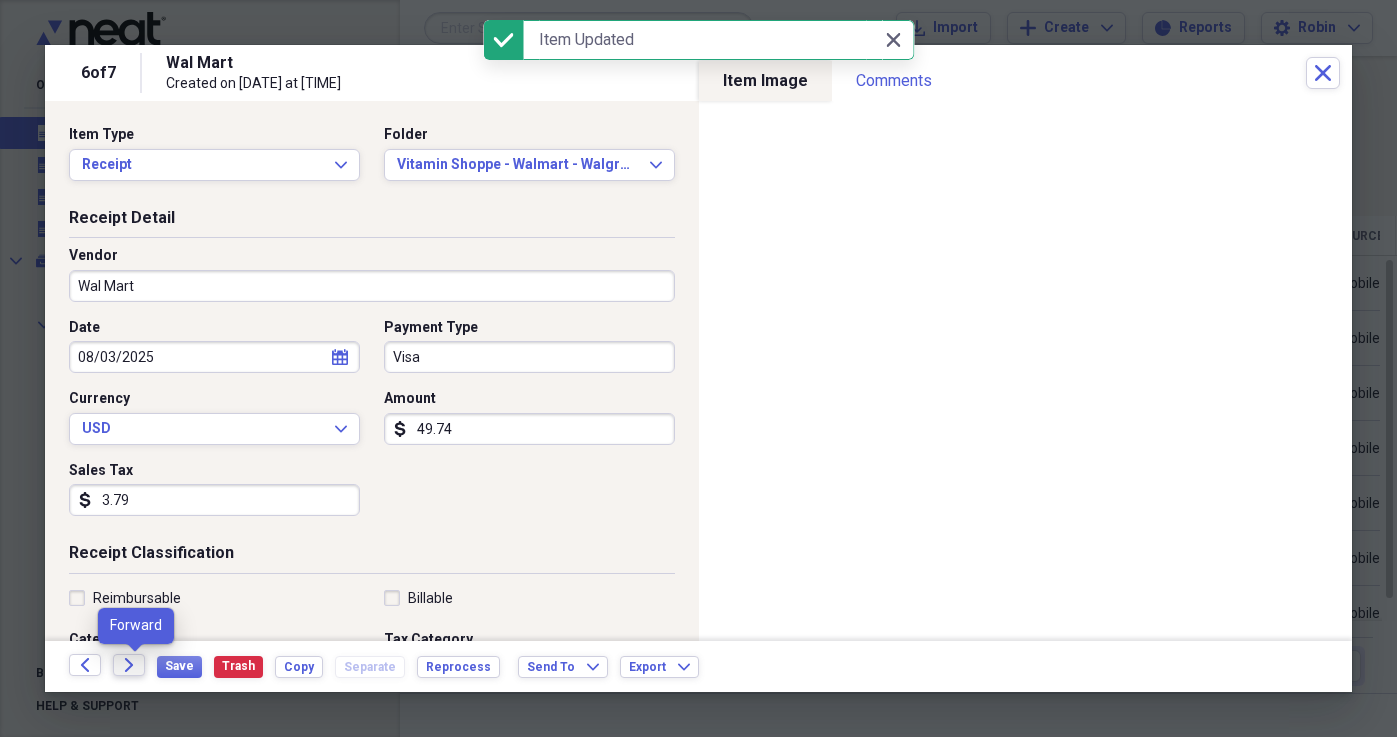 click on "Forward" 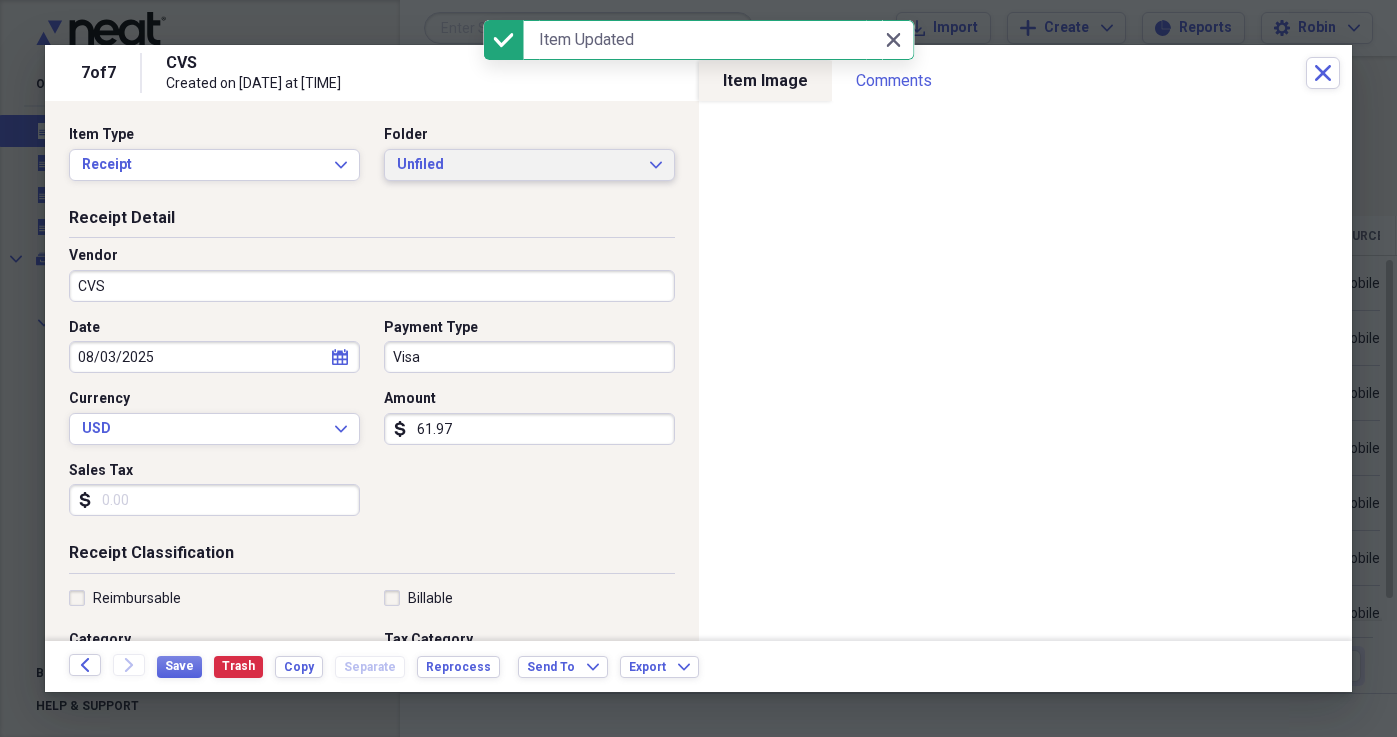 click on "Unfiled" at bounding box center (517, 165) 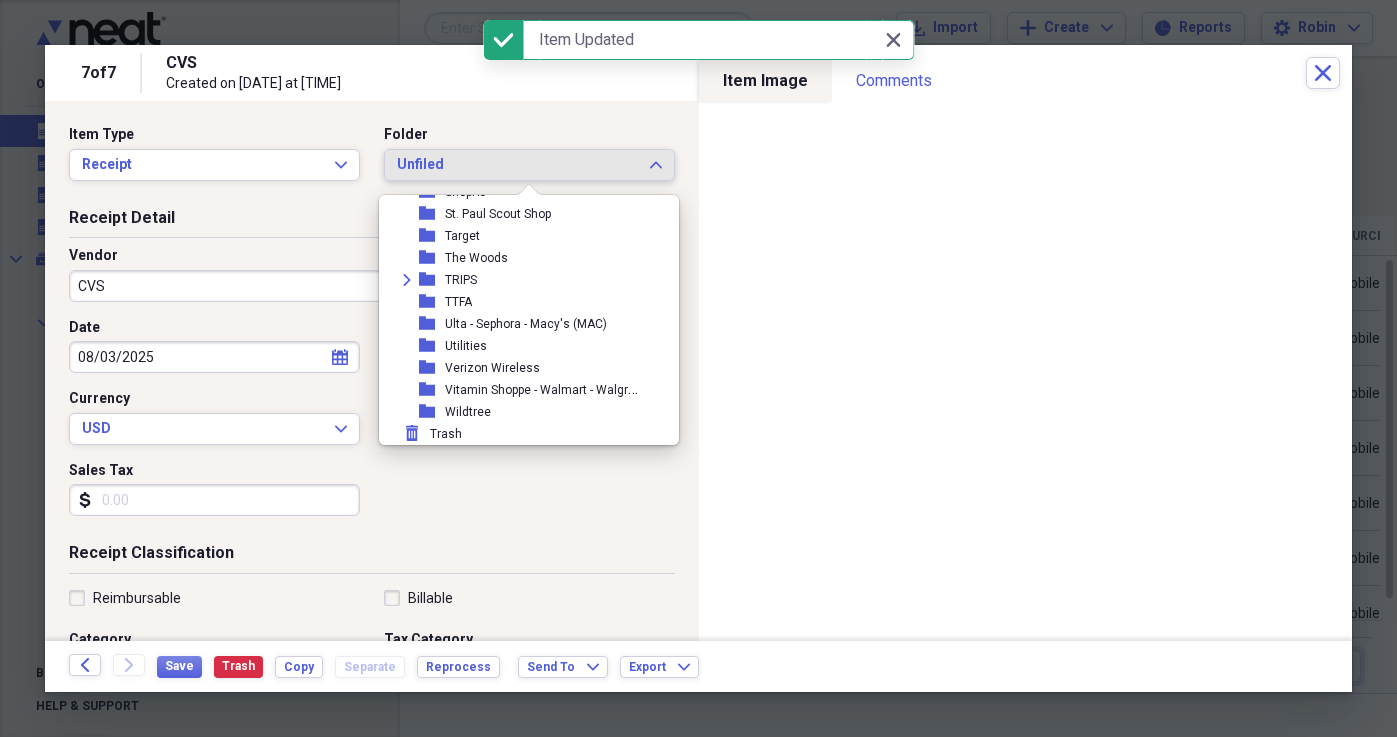 scroll, scrollTop: 1789, scrollLeft: 0, axis: vertical 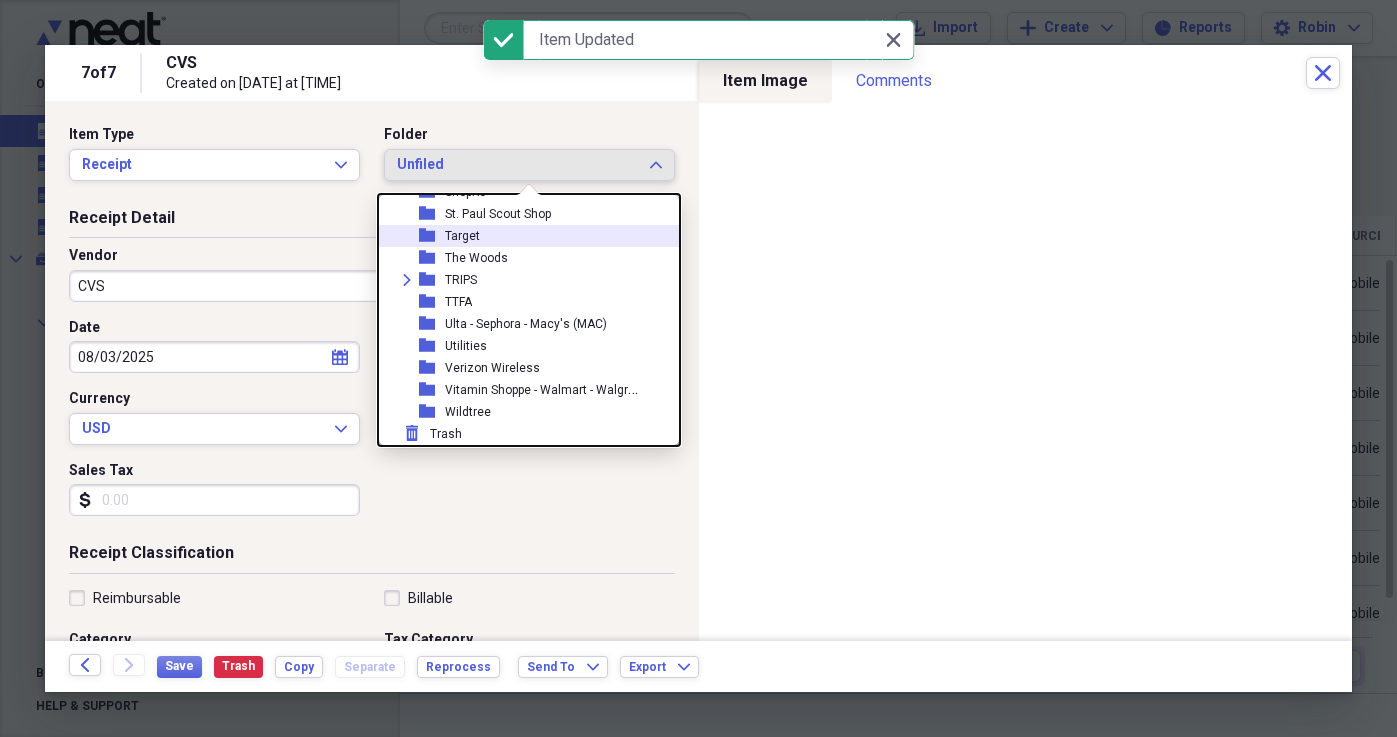 click on "Target" at bounding box center [462, 236] 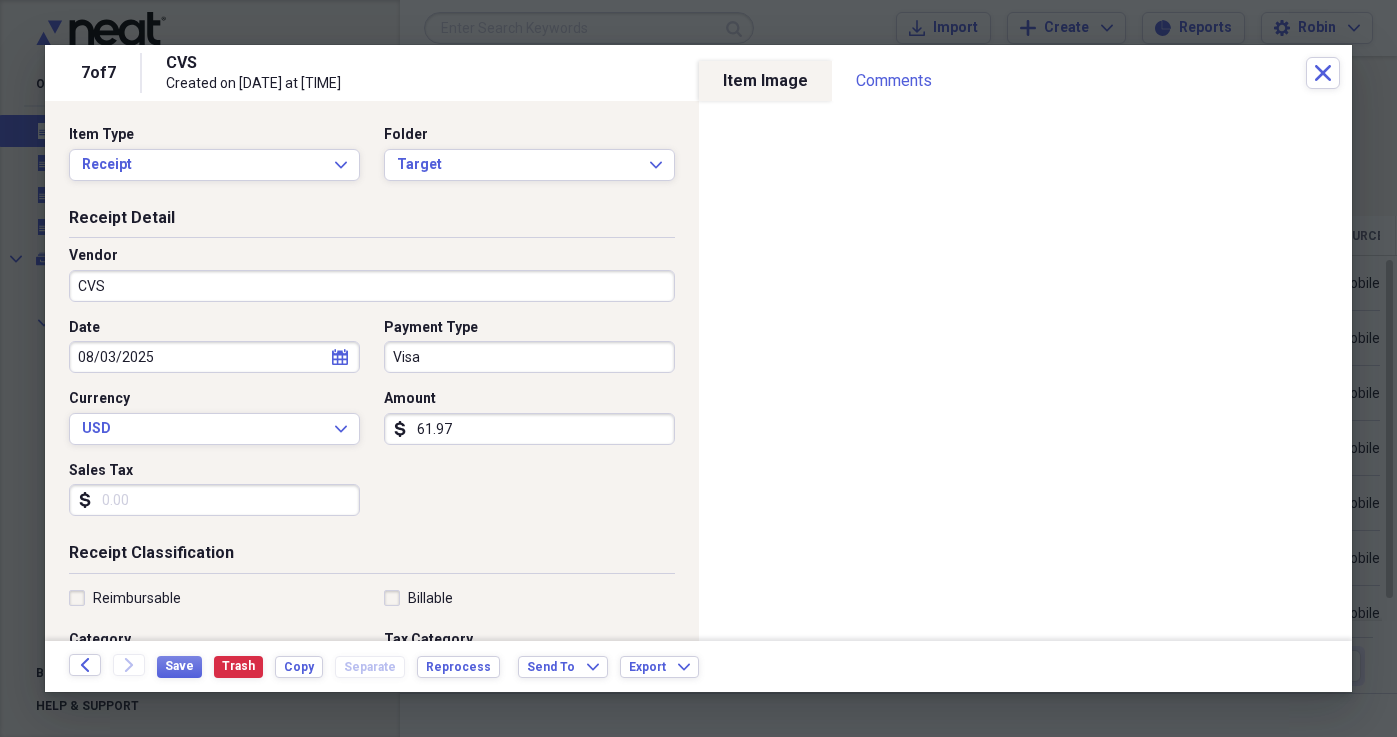 click on "CVS" at bounding box center [372, 286] 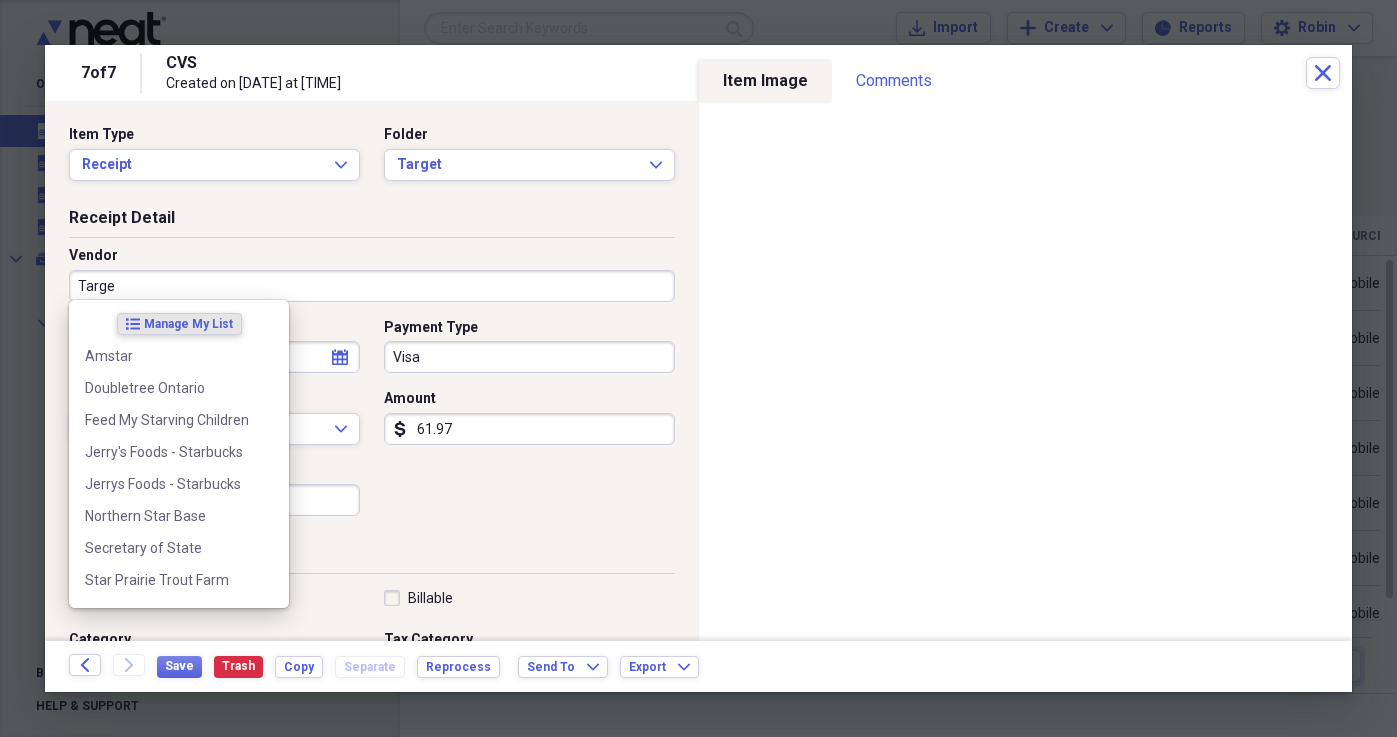 type on "Target" 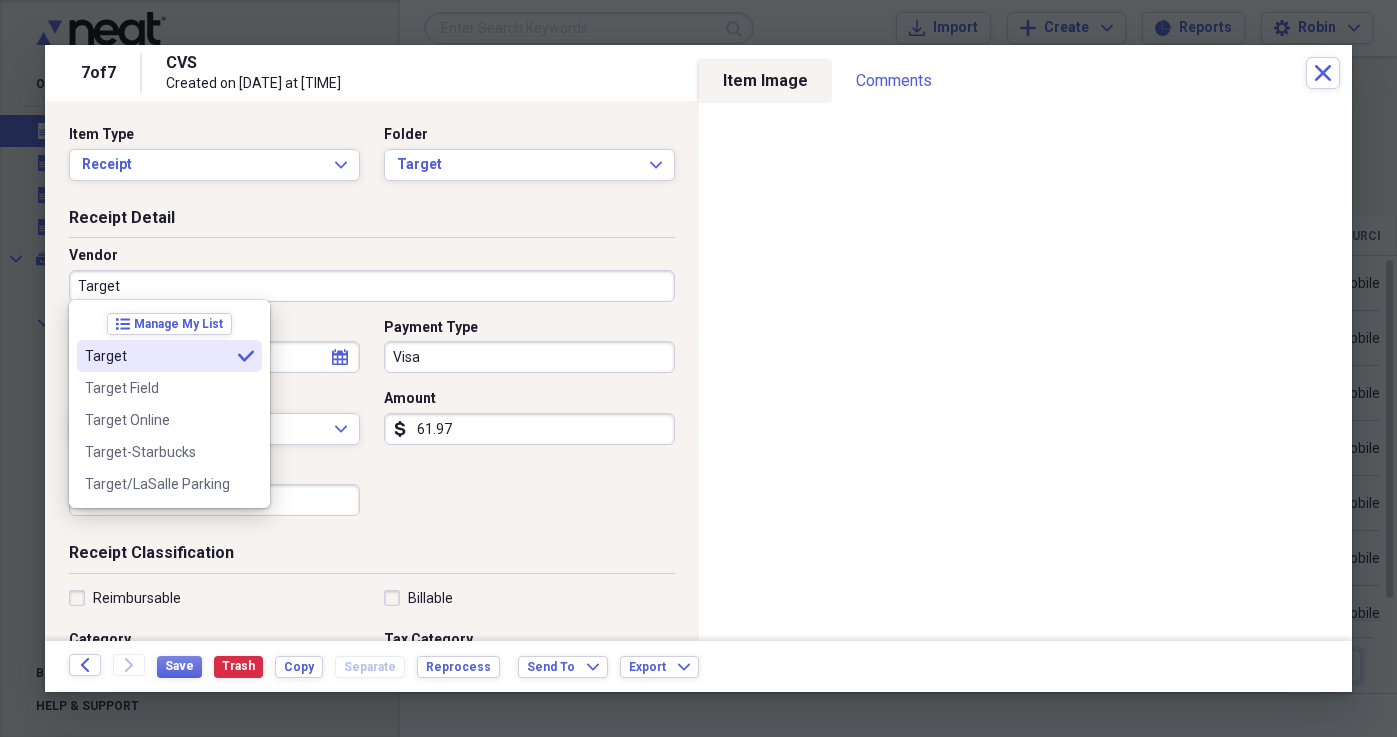 type on "Meals/Restaurants" 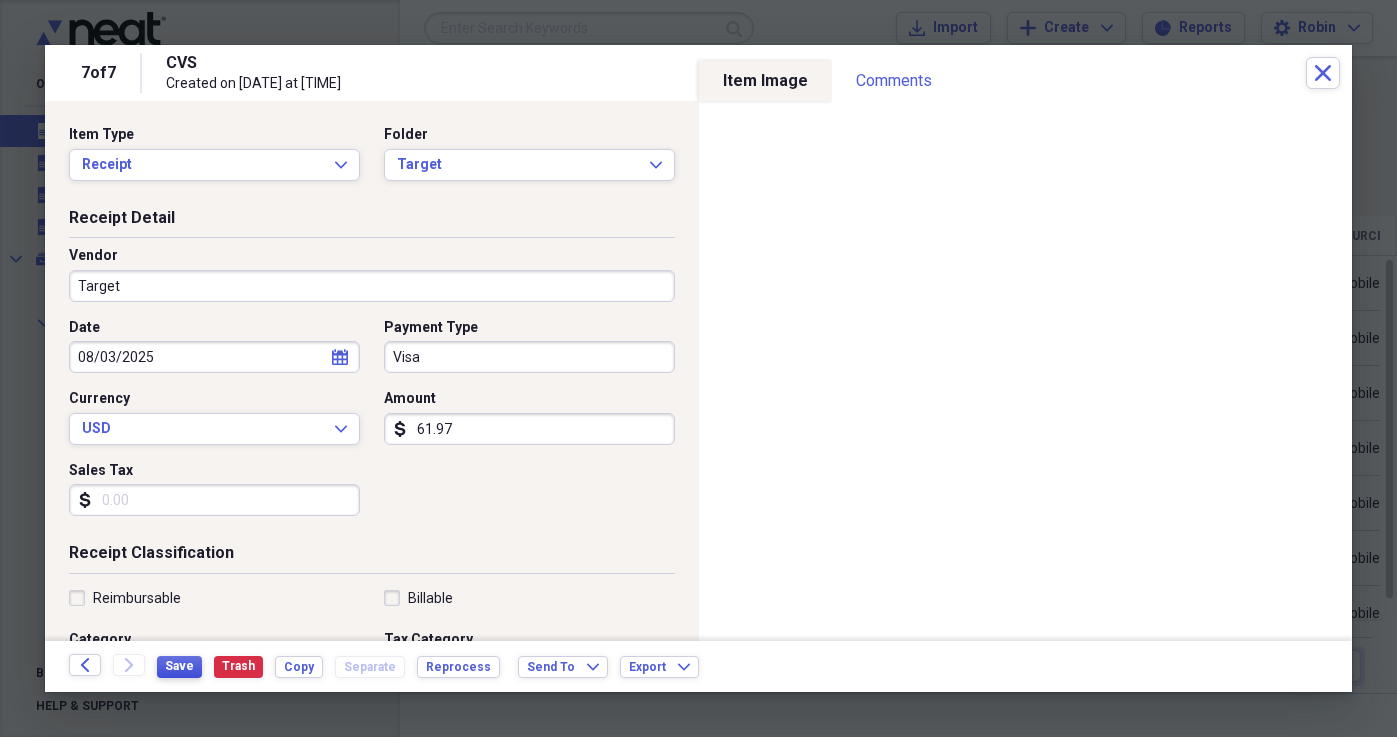 click on "Save" at bounding box center (179, 666) 